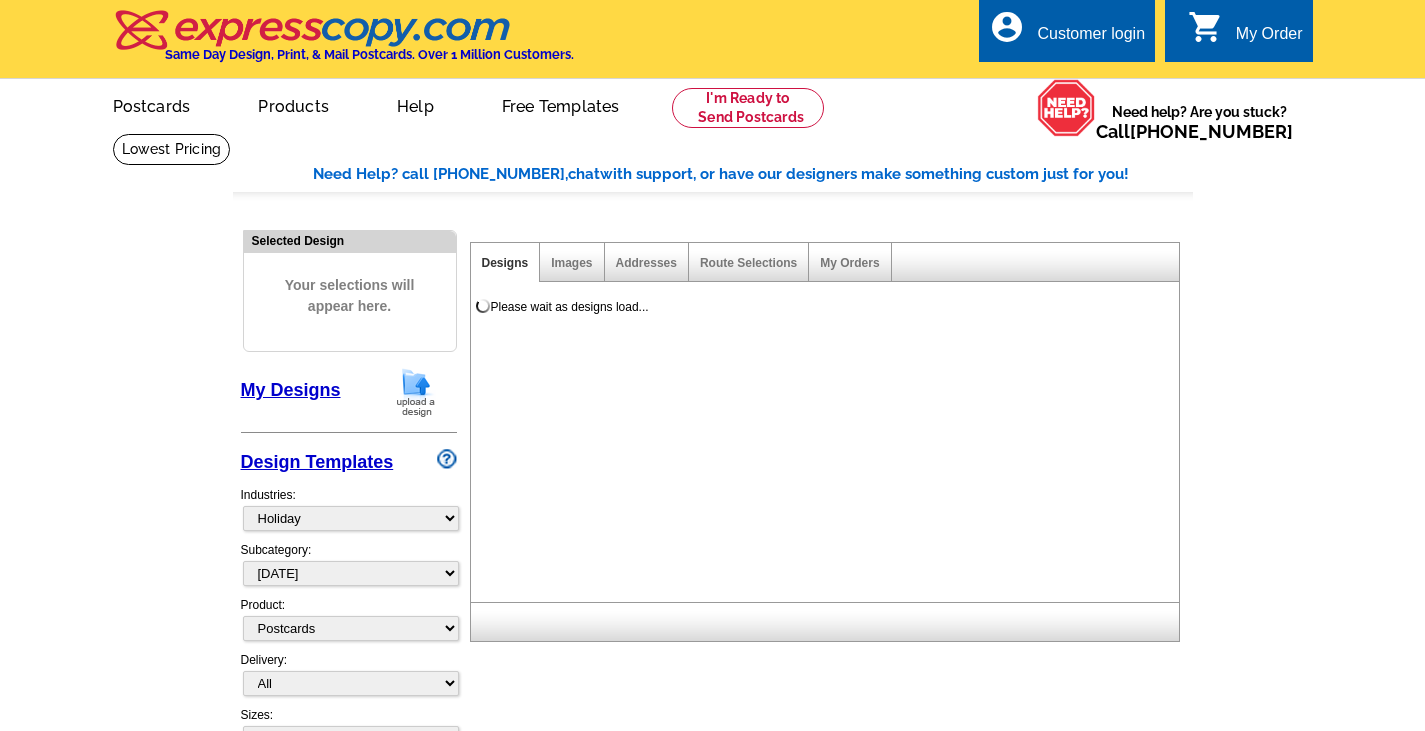 select on "744" 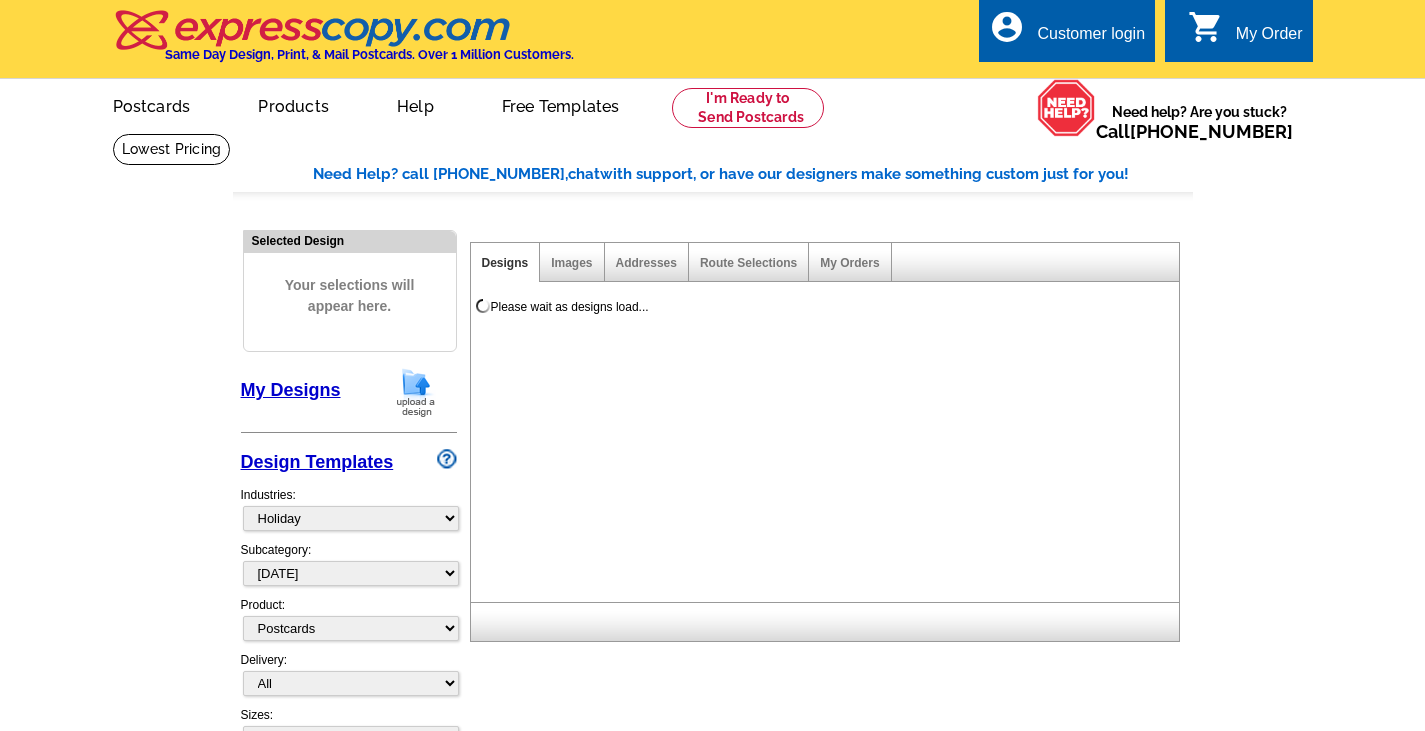 select on "754" 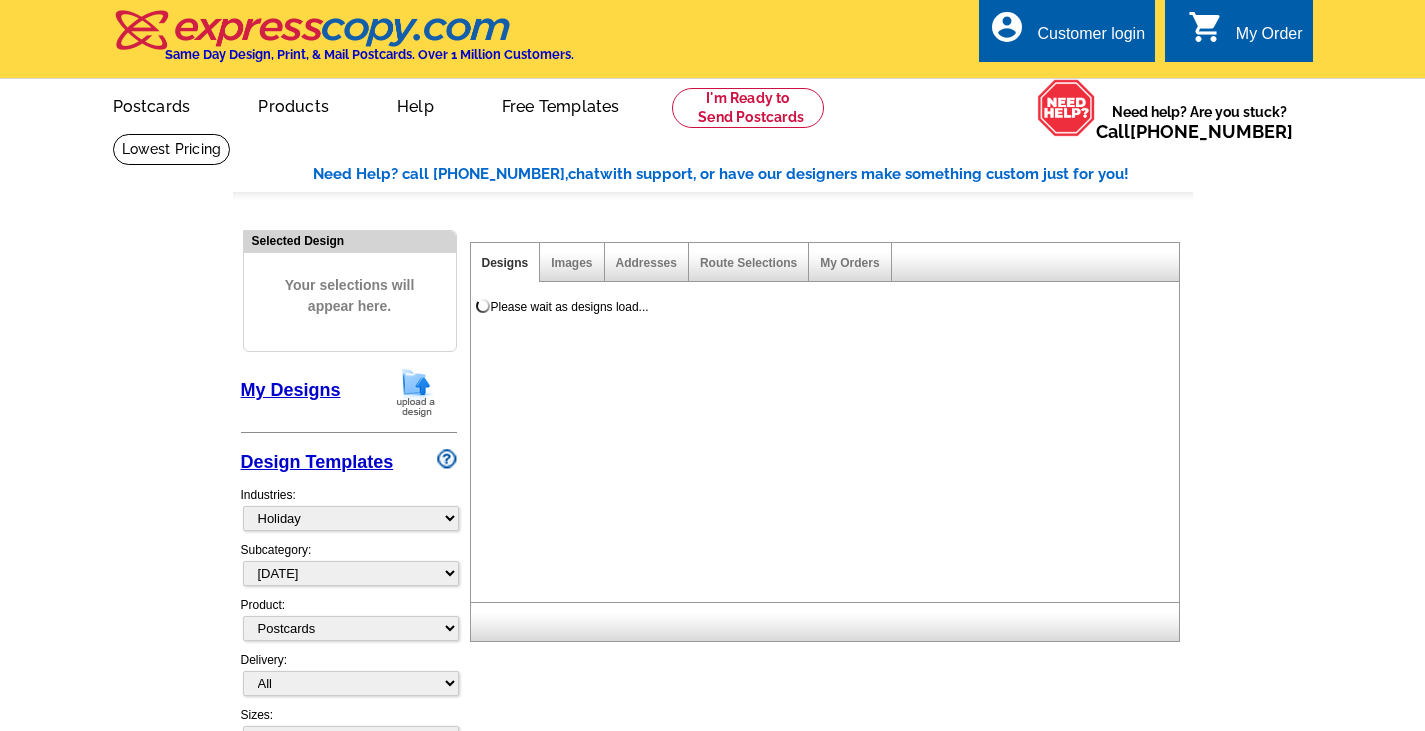 select on "1" 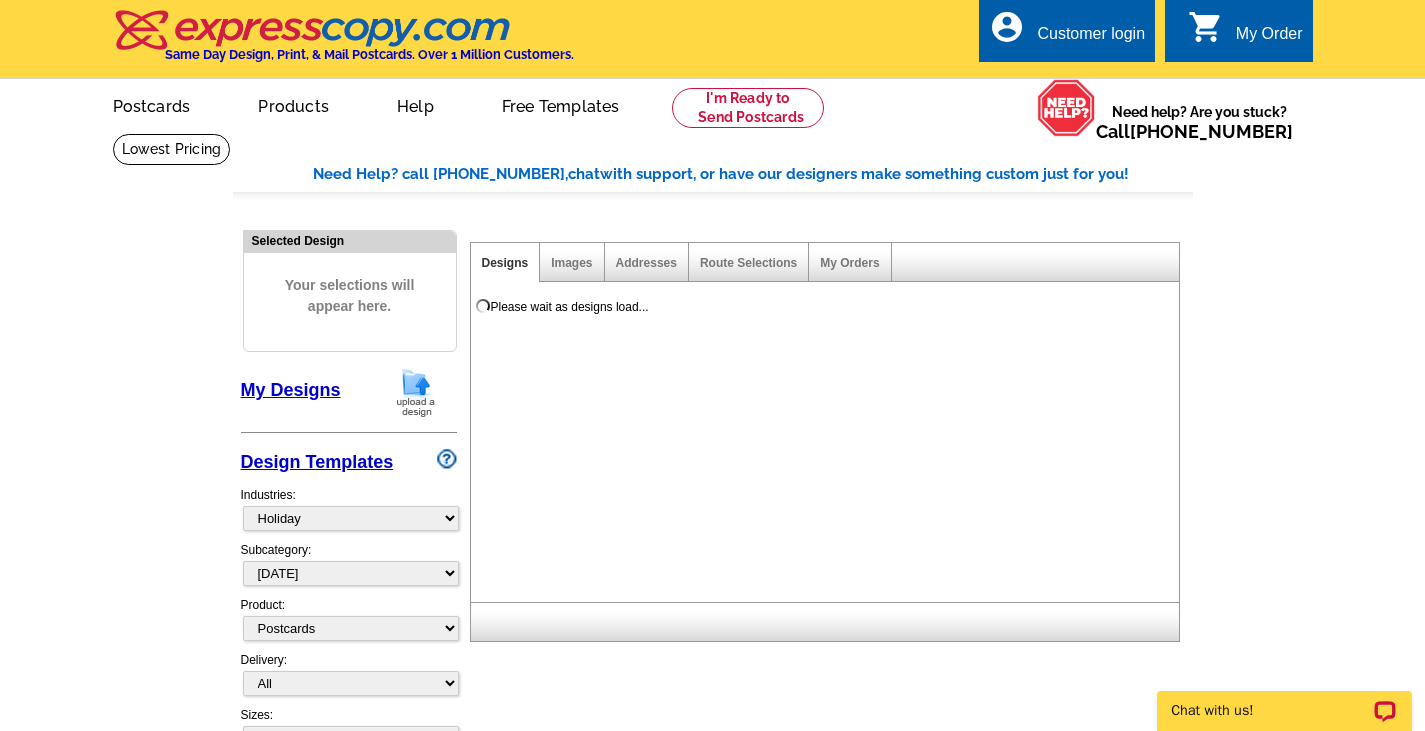 scroll, scrollTop: 0, scrollLeft: 0, axis: both 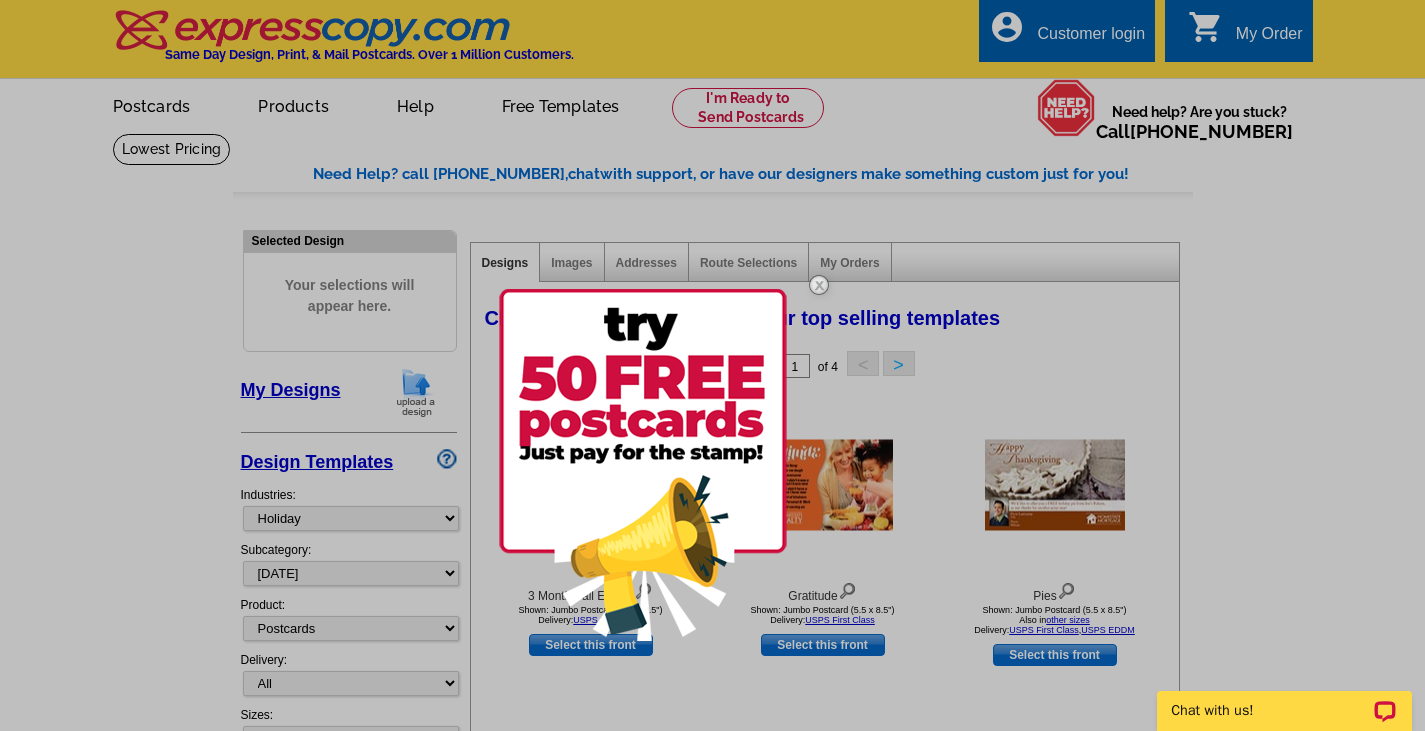 click at bounding box center (712, 365) 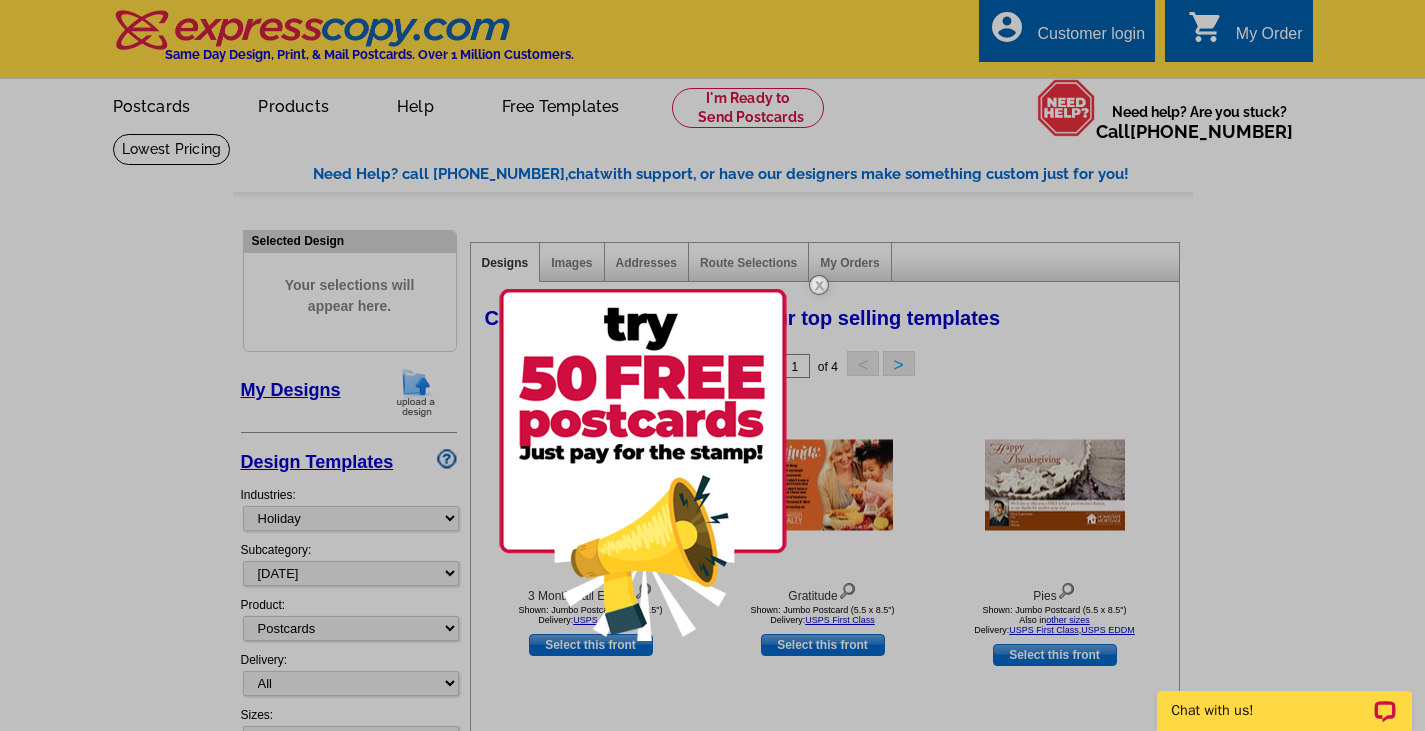 click at bounding box center [643, 465] 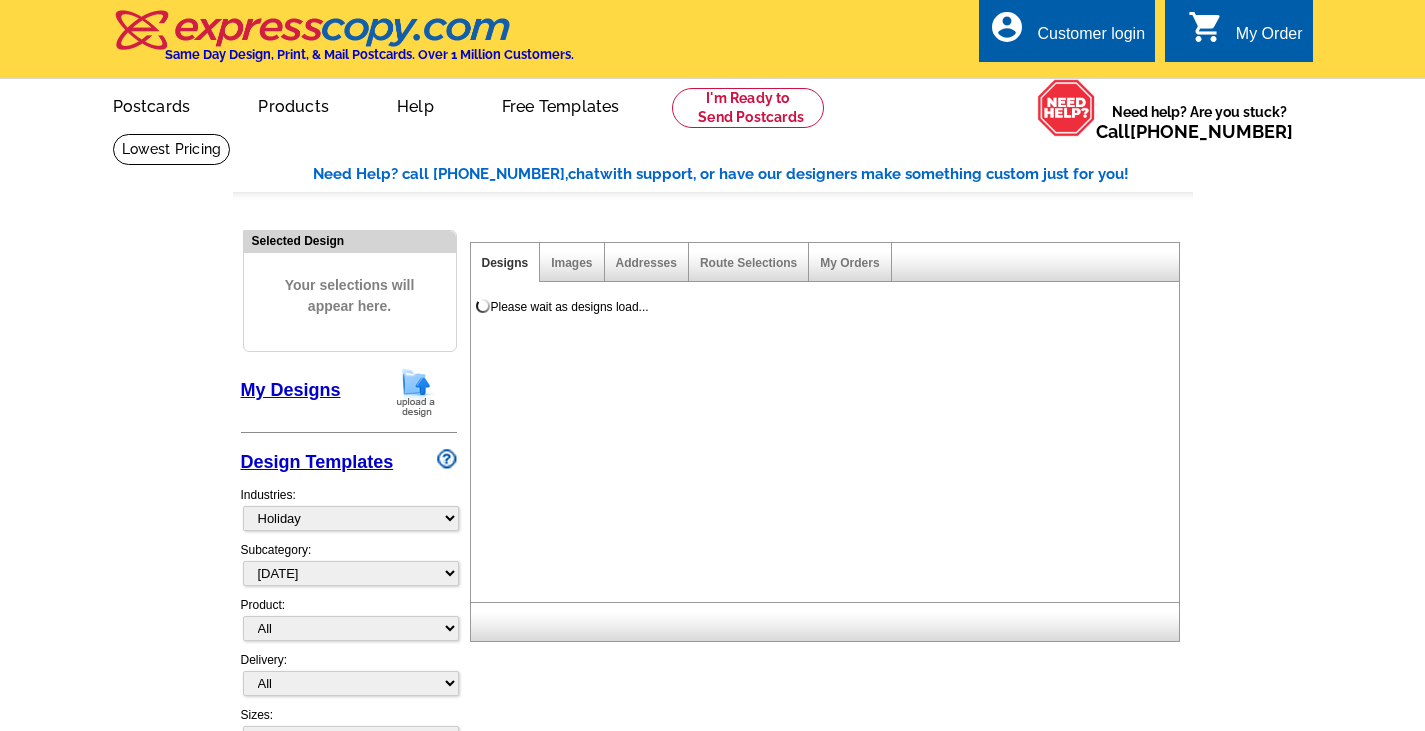 select on "744" 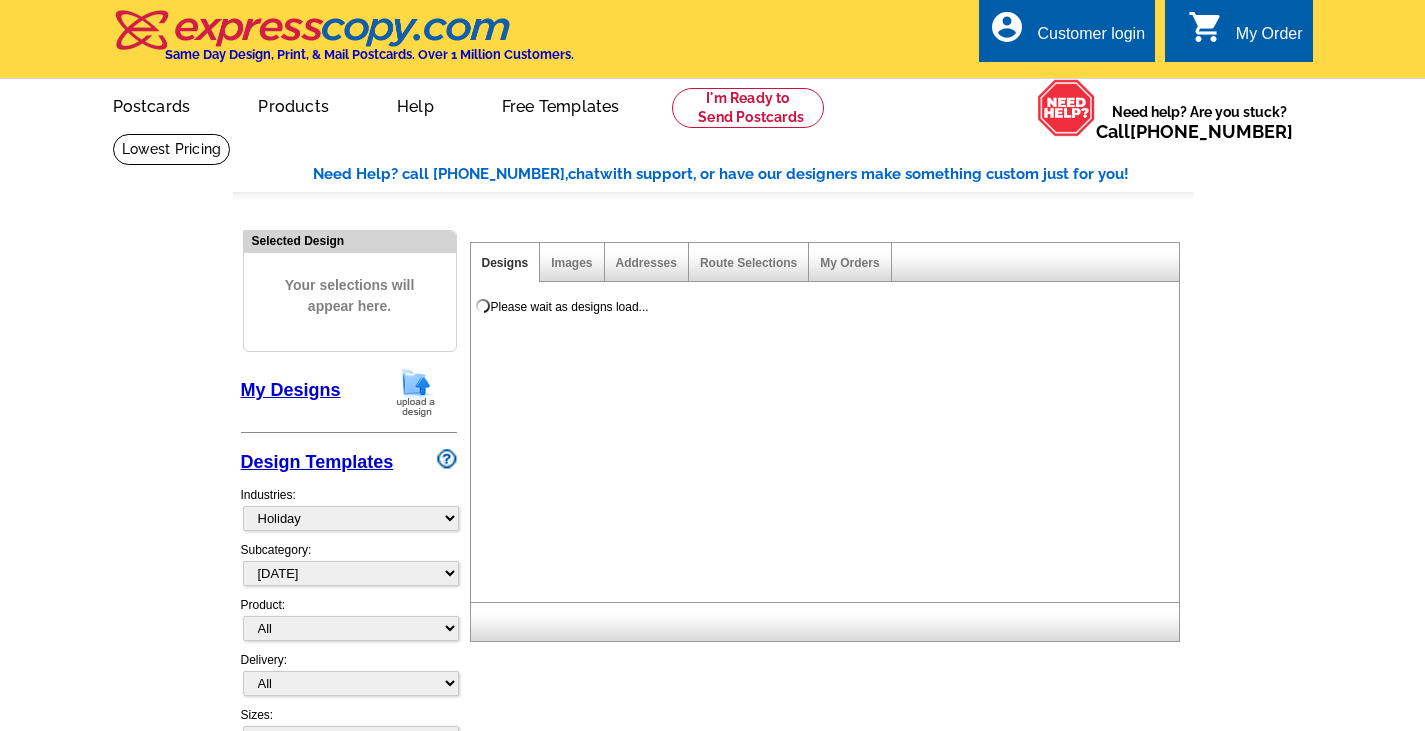 select on "754" 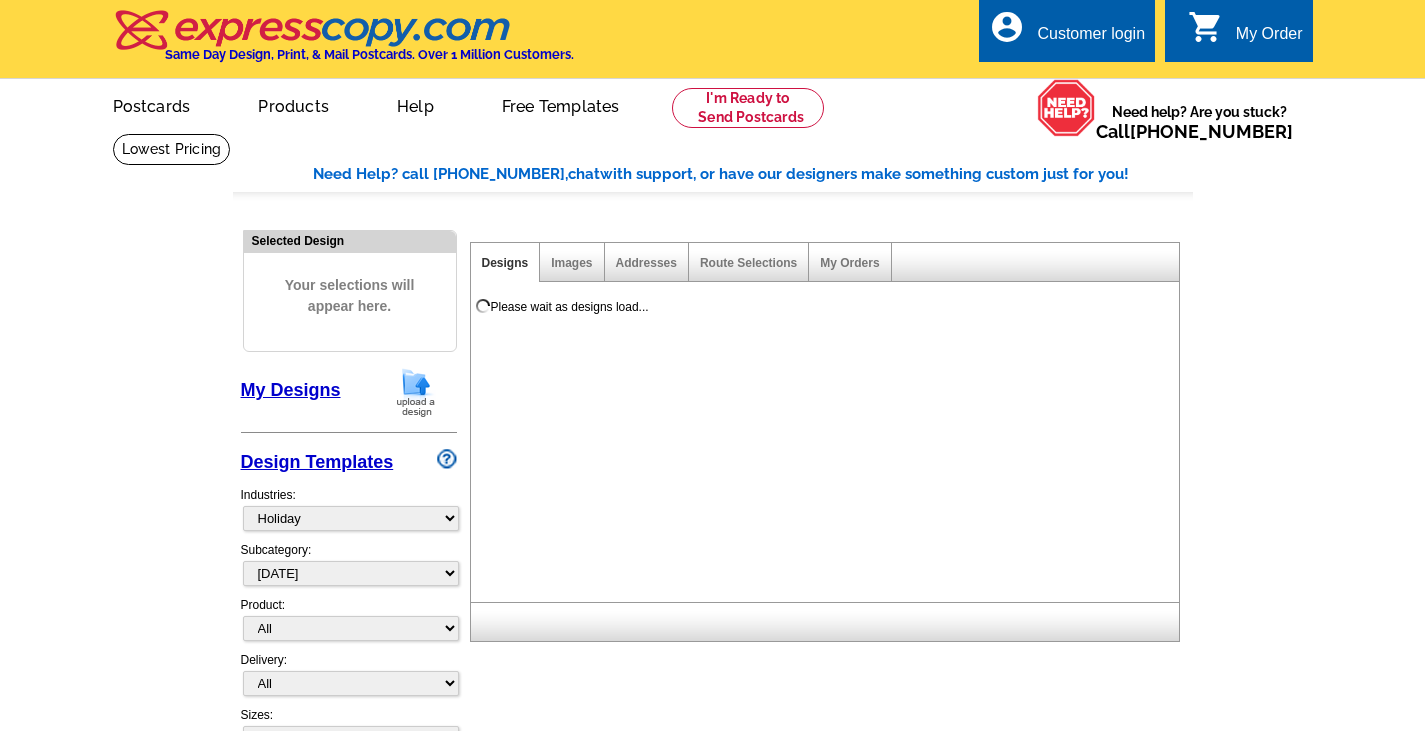 scroll, scrollTop: 0, scrollLeft: 0, axis: both 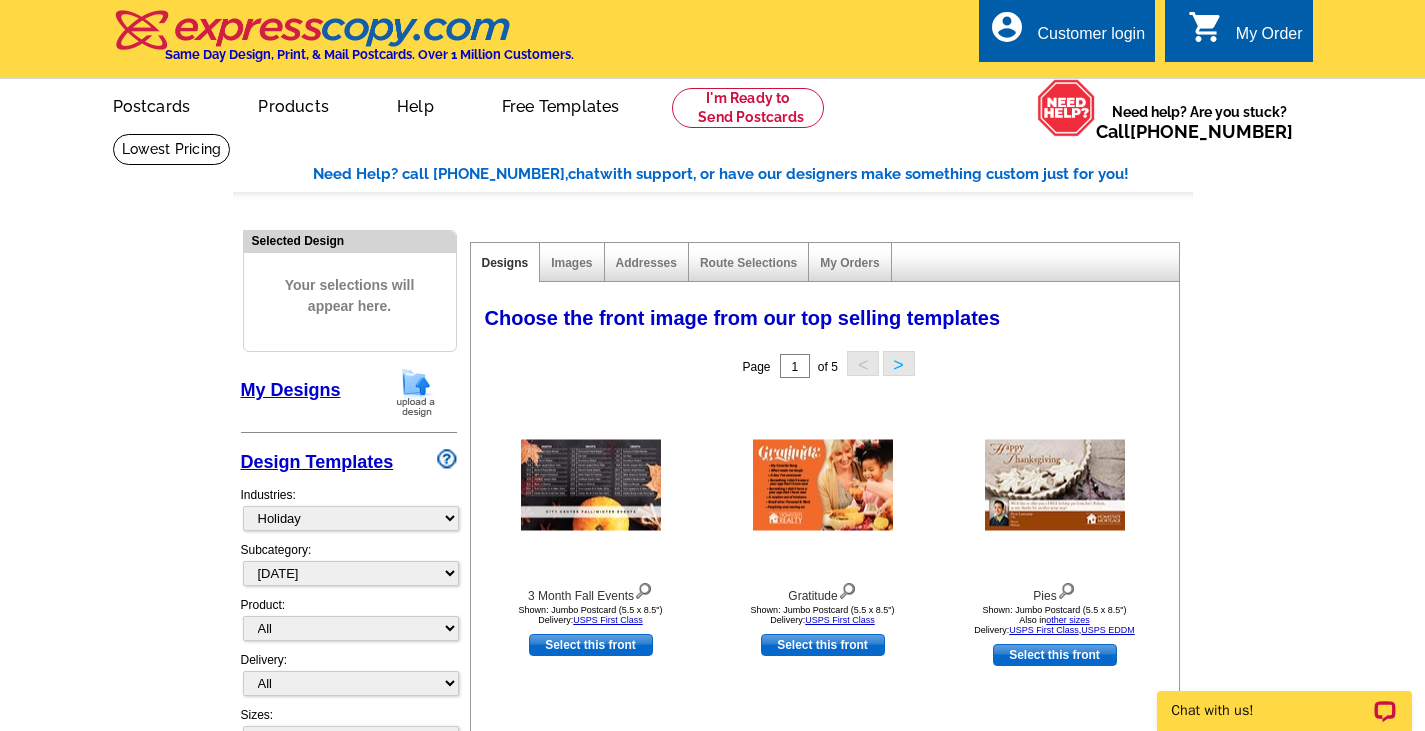 click on "Customer login" at bounding box center [1091, 39] 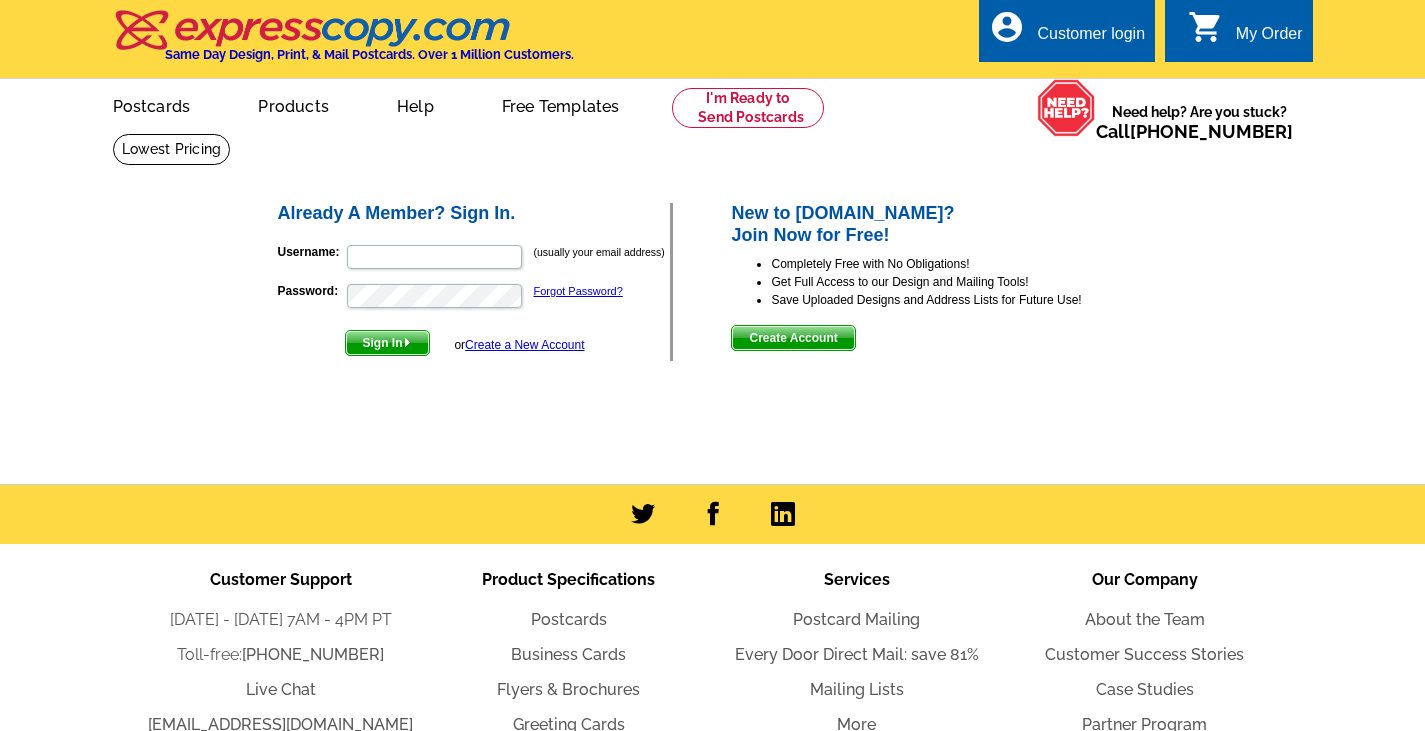 scroll, scrollTop: 0, scrollLeft: 0, axis: both 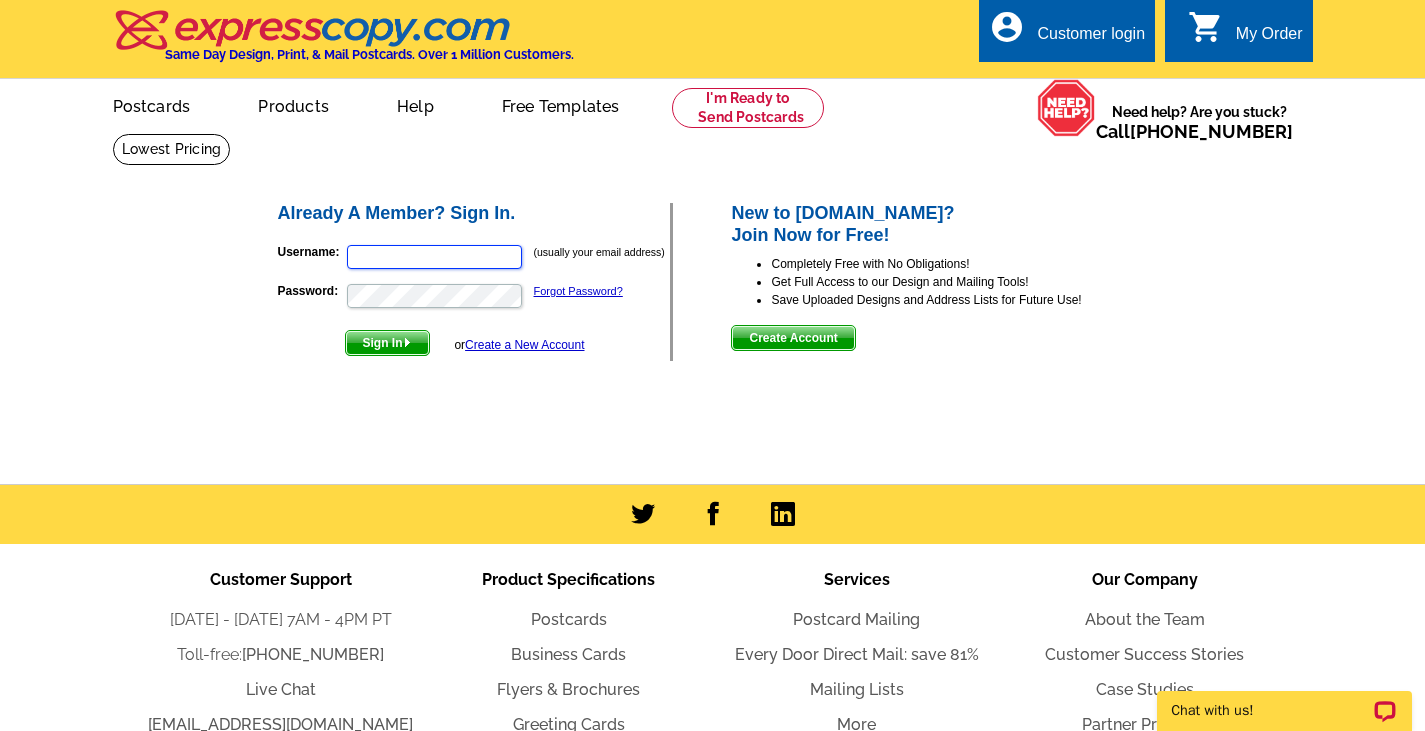 type on "[PERSON_NAME][EMAIL_ADDRESS][DOMAIN_NAME]" 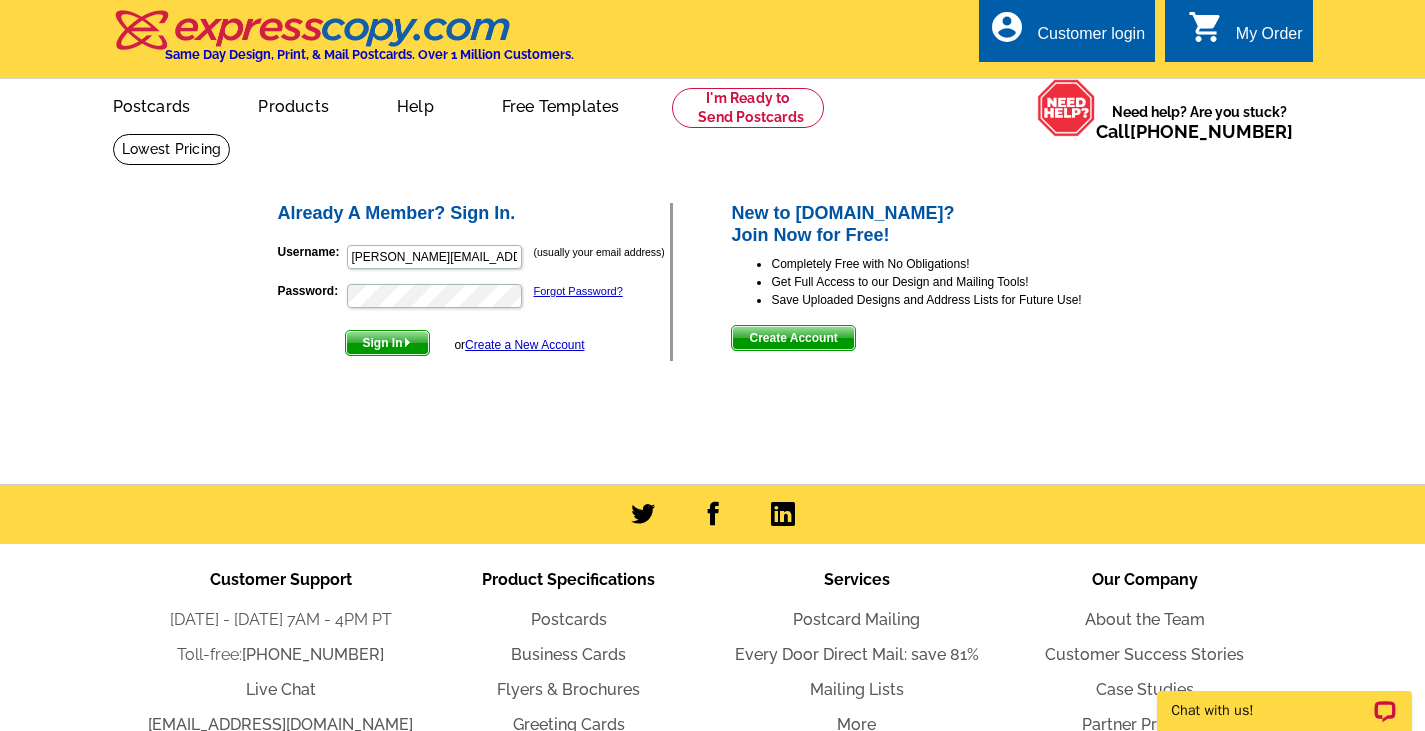 click on "Create Account" at bounding box center [793, 338] 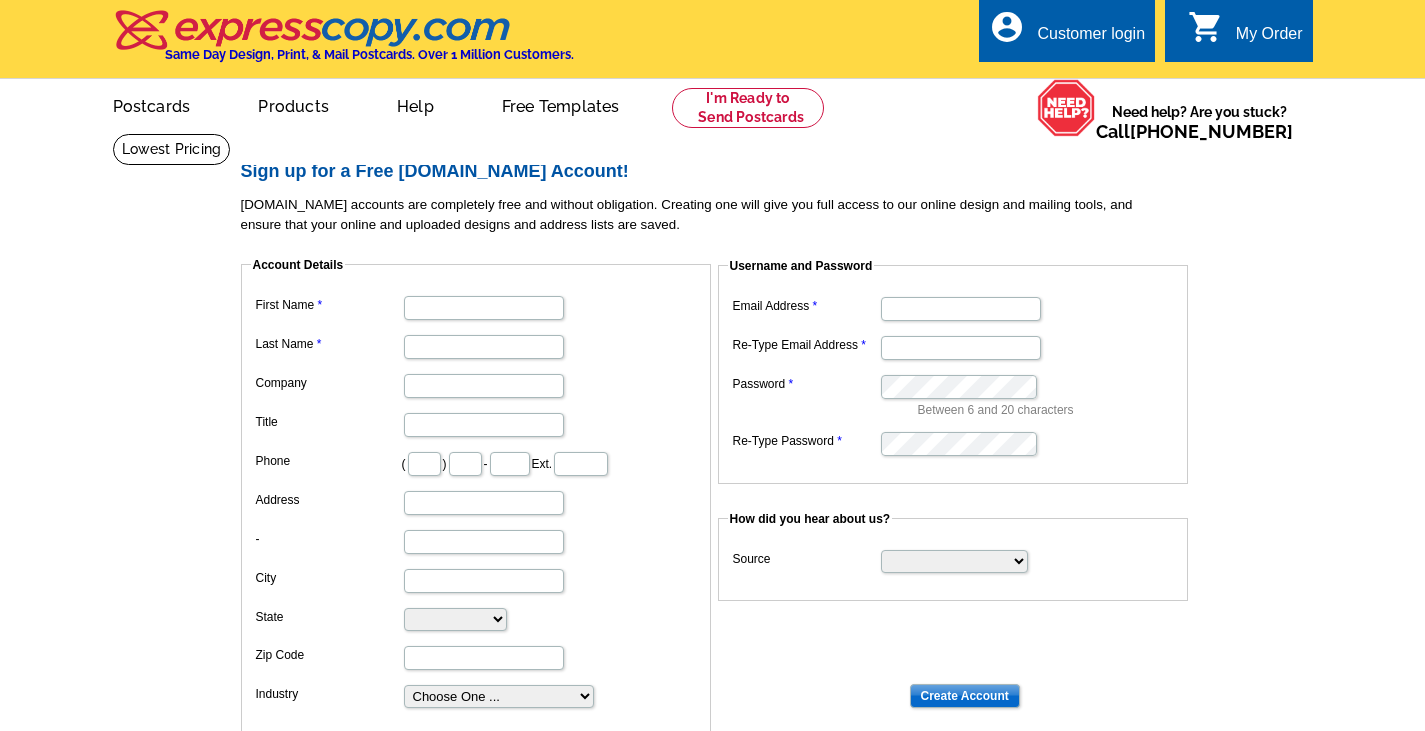 scroll, scrollTop: 0, scrollLeft: 0, axis: both 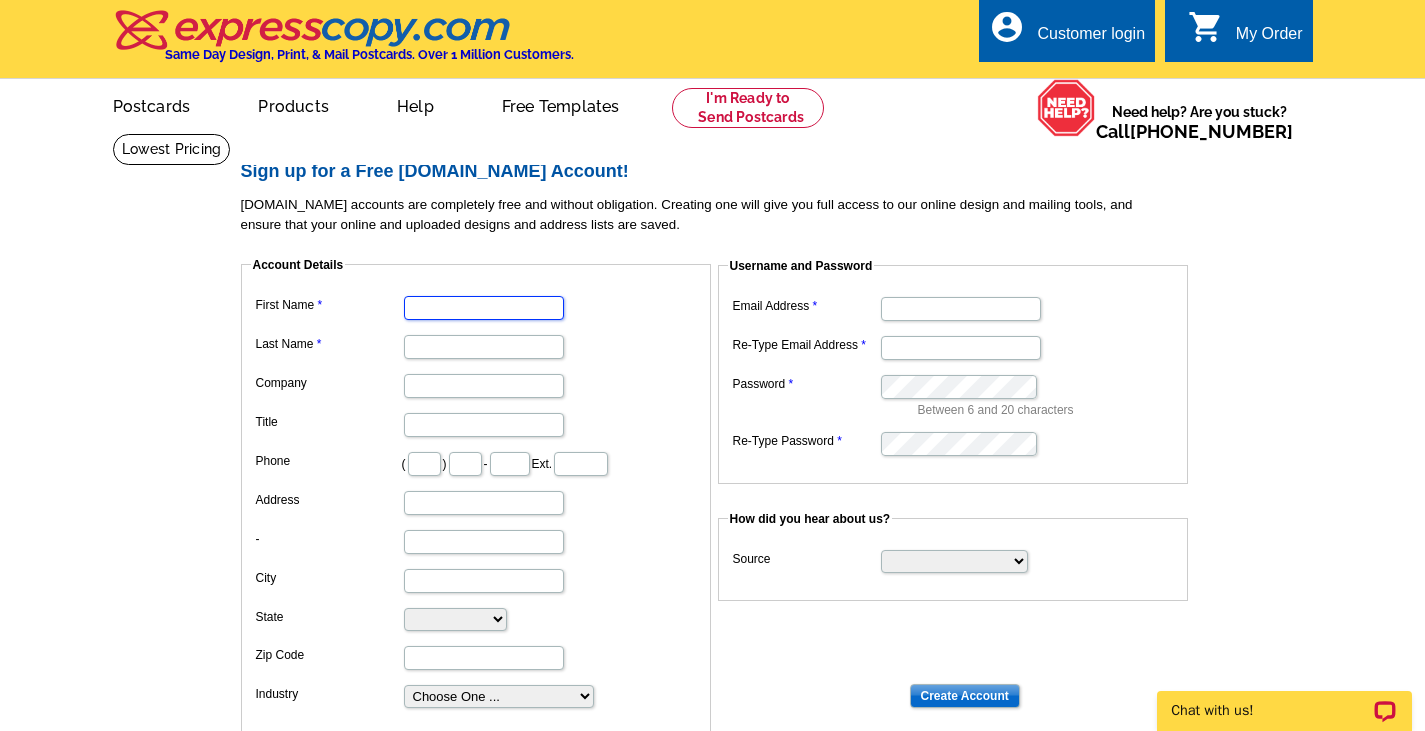 click on "First Name" at bounding box center [484, 308] 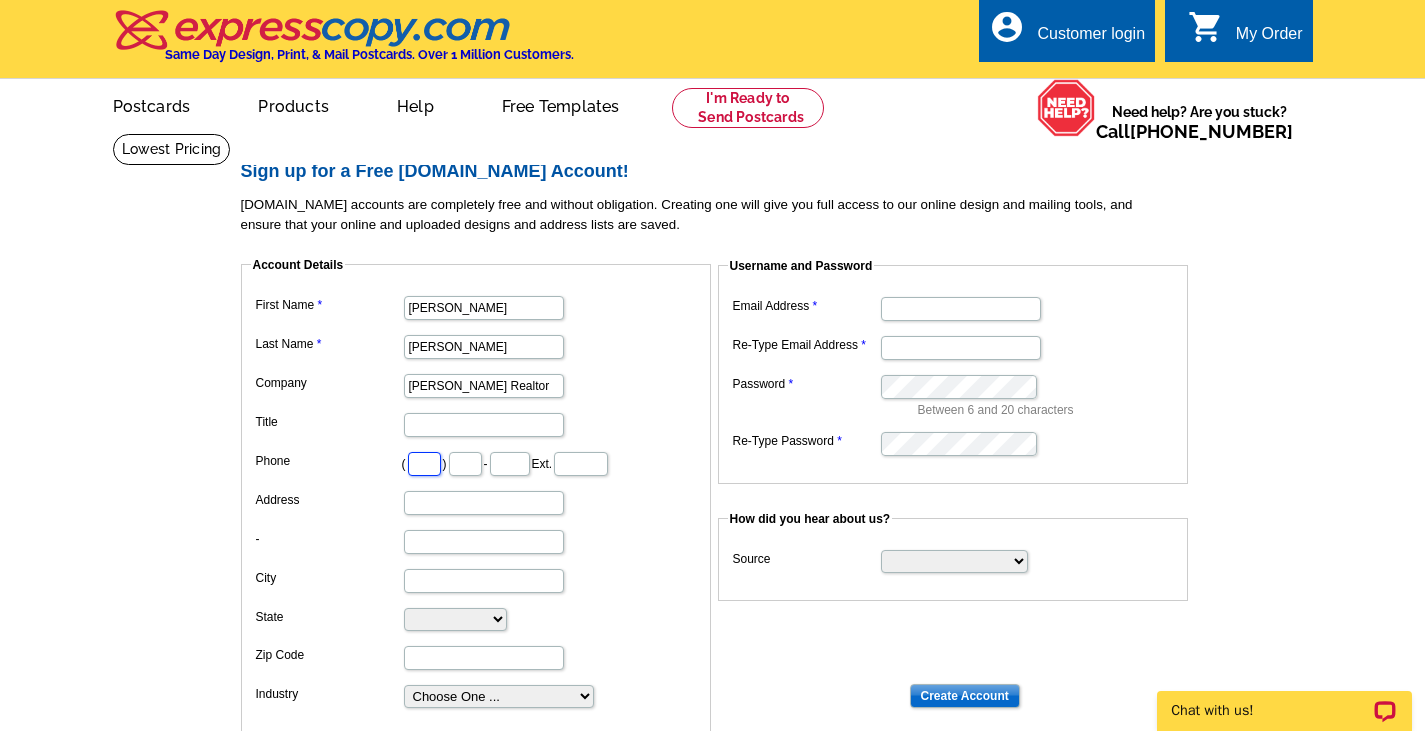 type on "208" 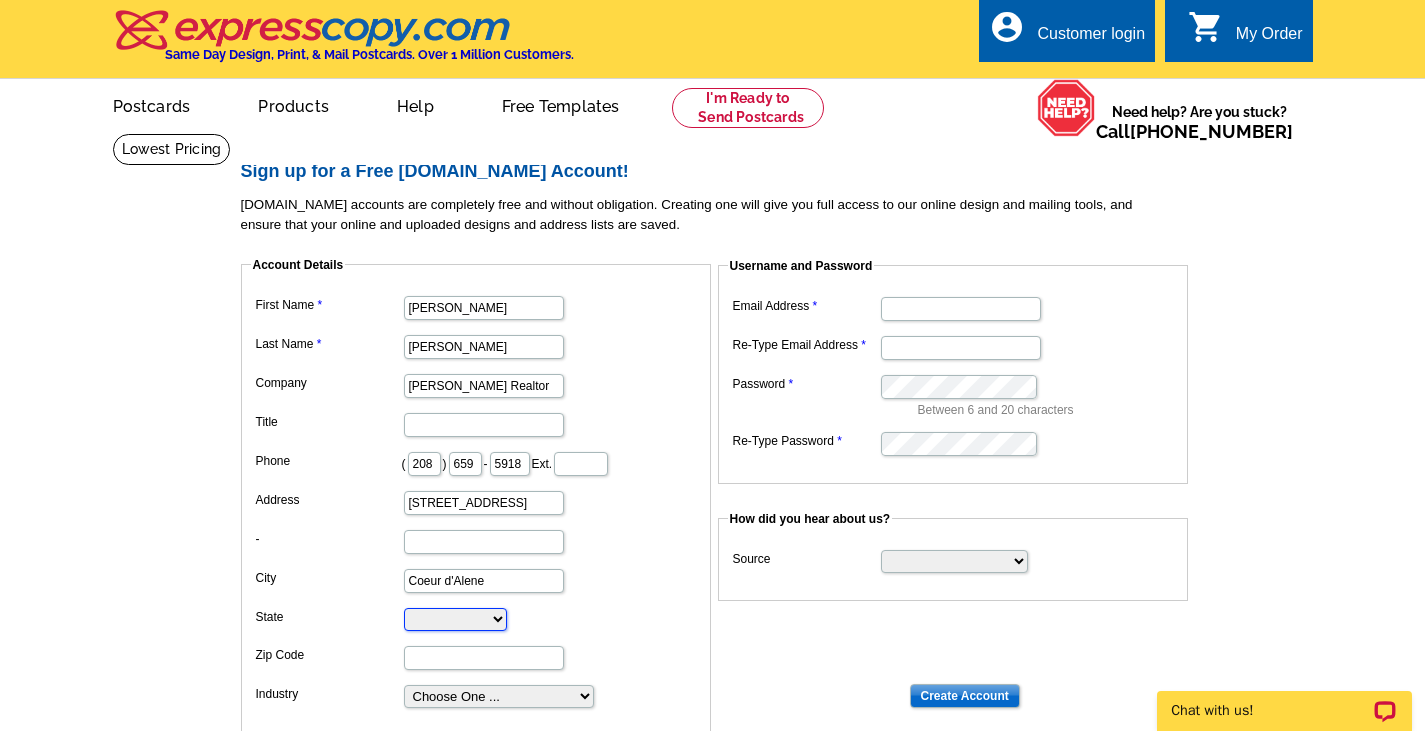 select on "ID" 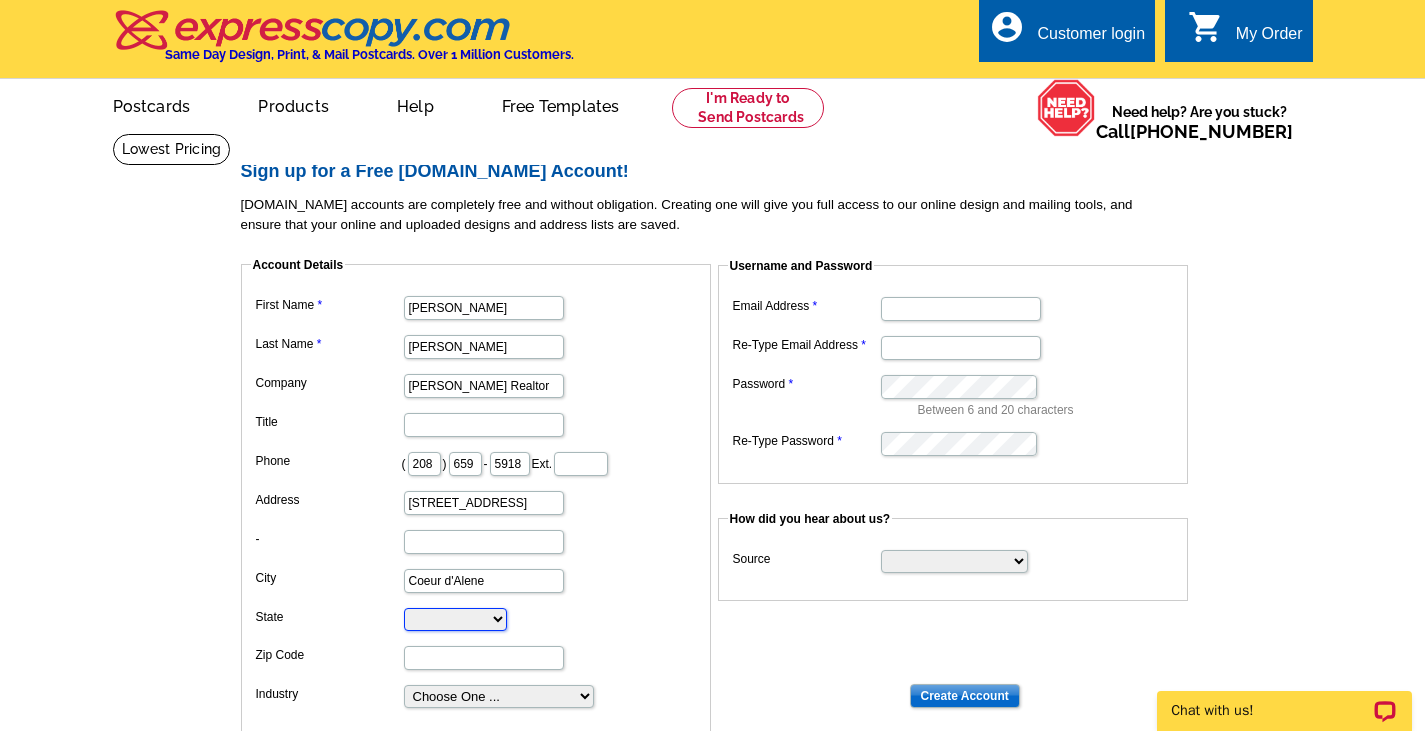 type on "83814" 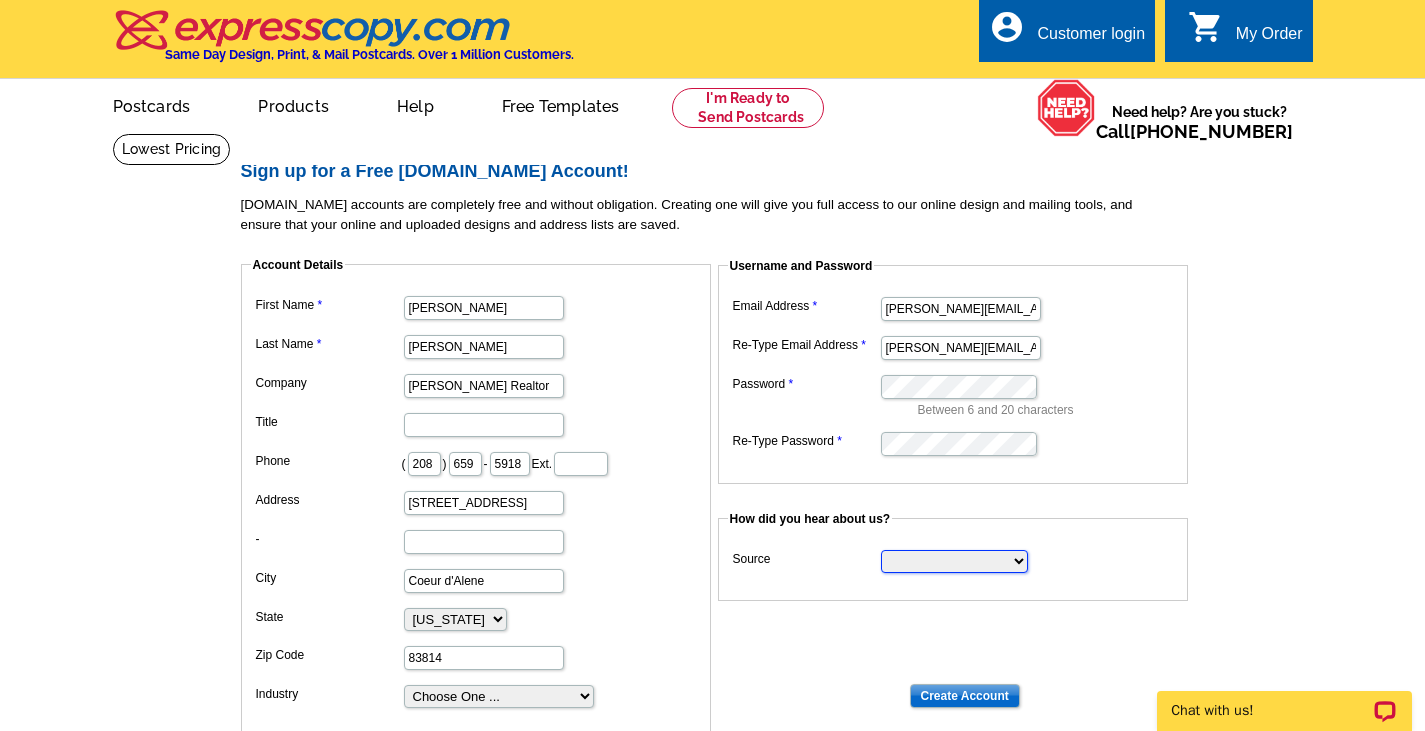 click on "Search Engine
Television Ad
Direct Mail Postcard
Email
Referred by a friend
Other" at bounding box center [954, 561] 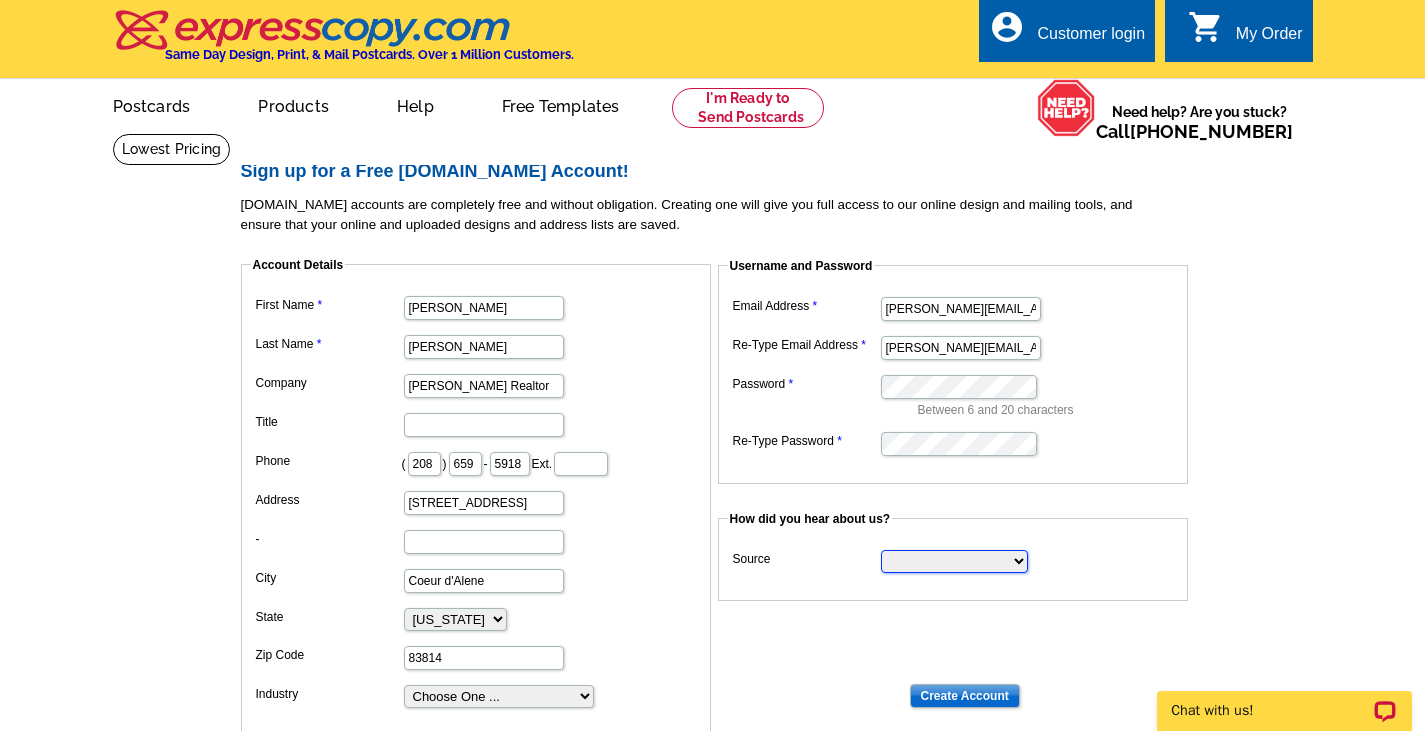 select on "referral" 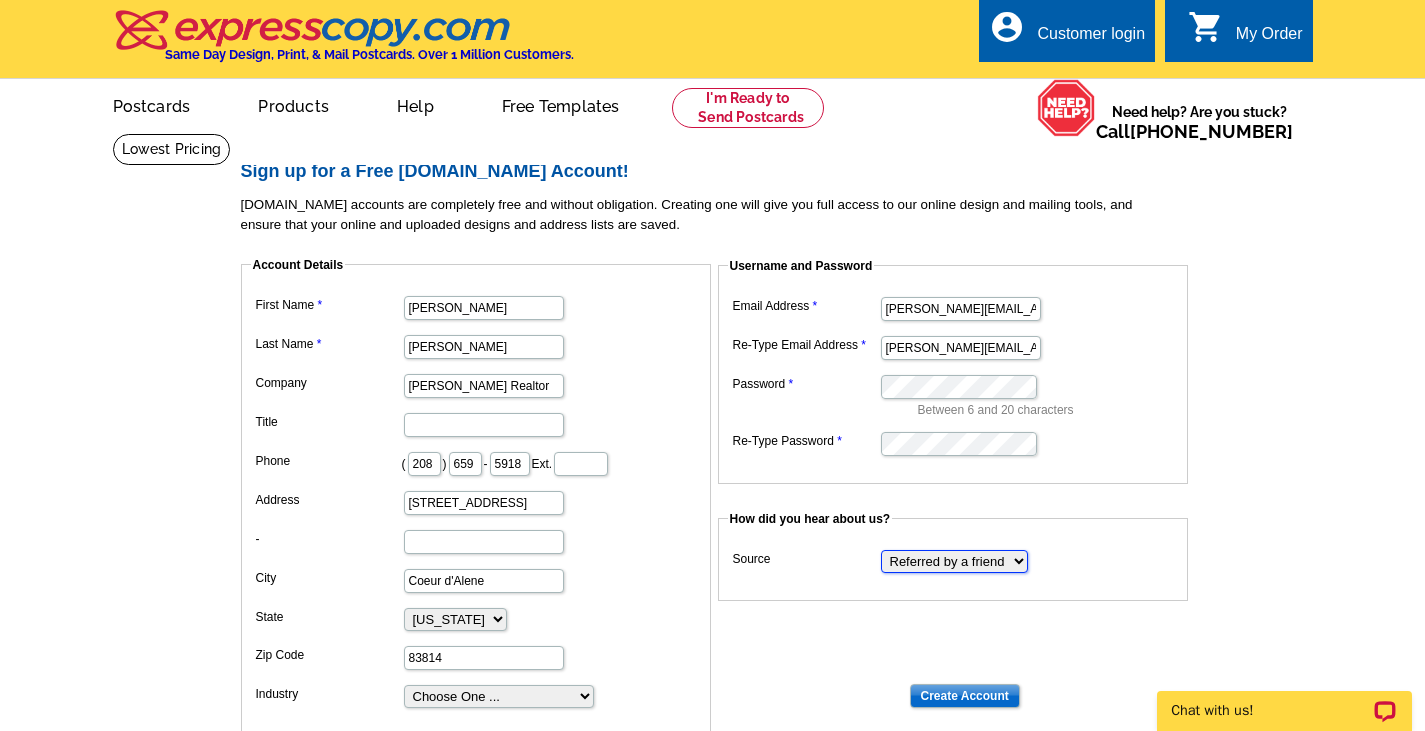 click on "Search Engine
Television Ad
Direct Mail Postcard
Email
Referred by a friend
Other" at bounding box center (954, 561) 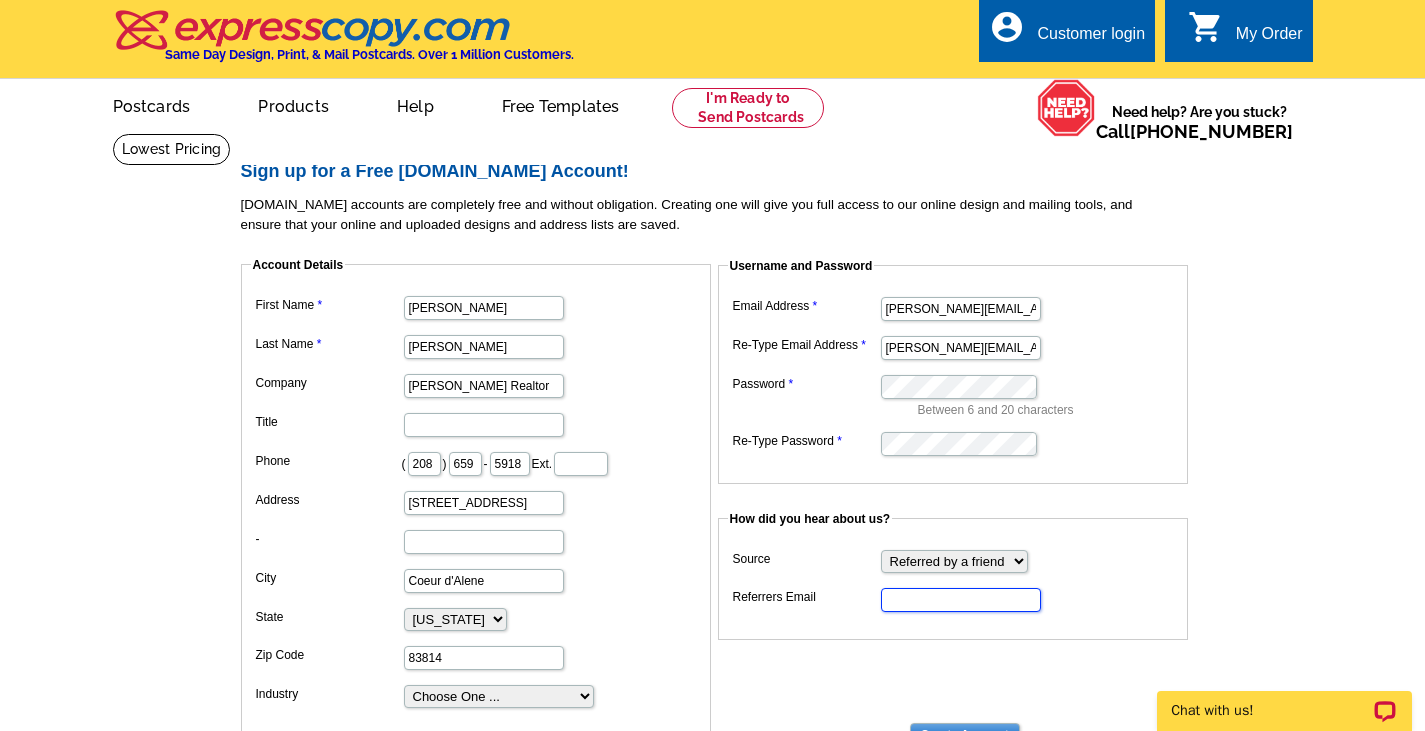 click on "Referrers Email" at bounding box center [961, 600] 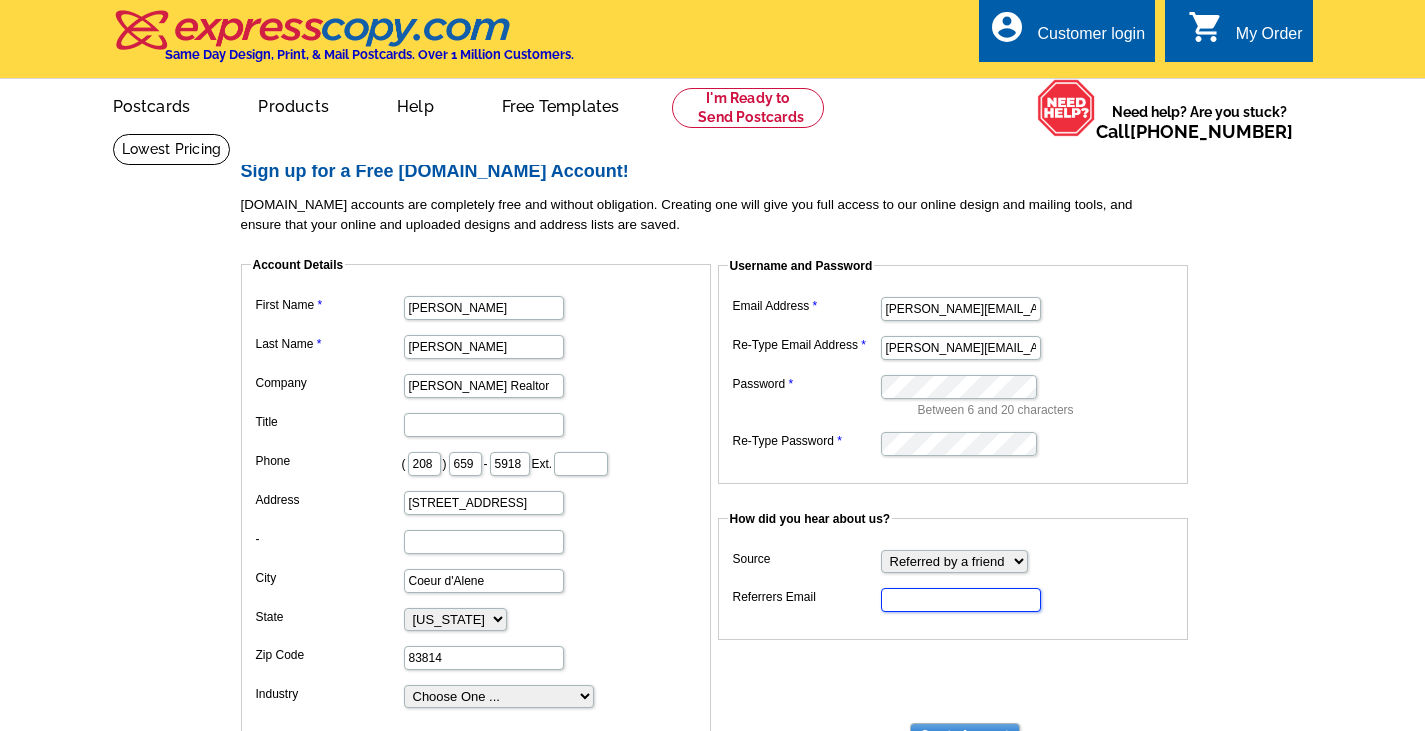 click on "Referrers Email" at bounding box center (961, 600) 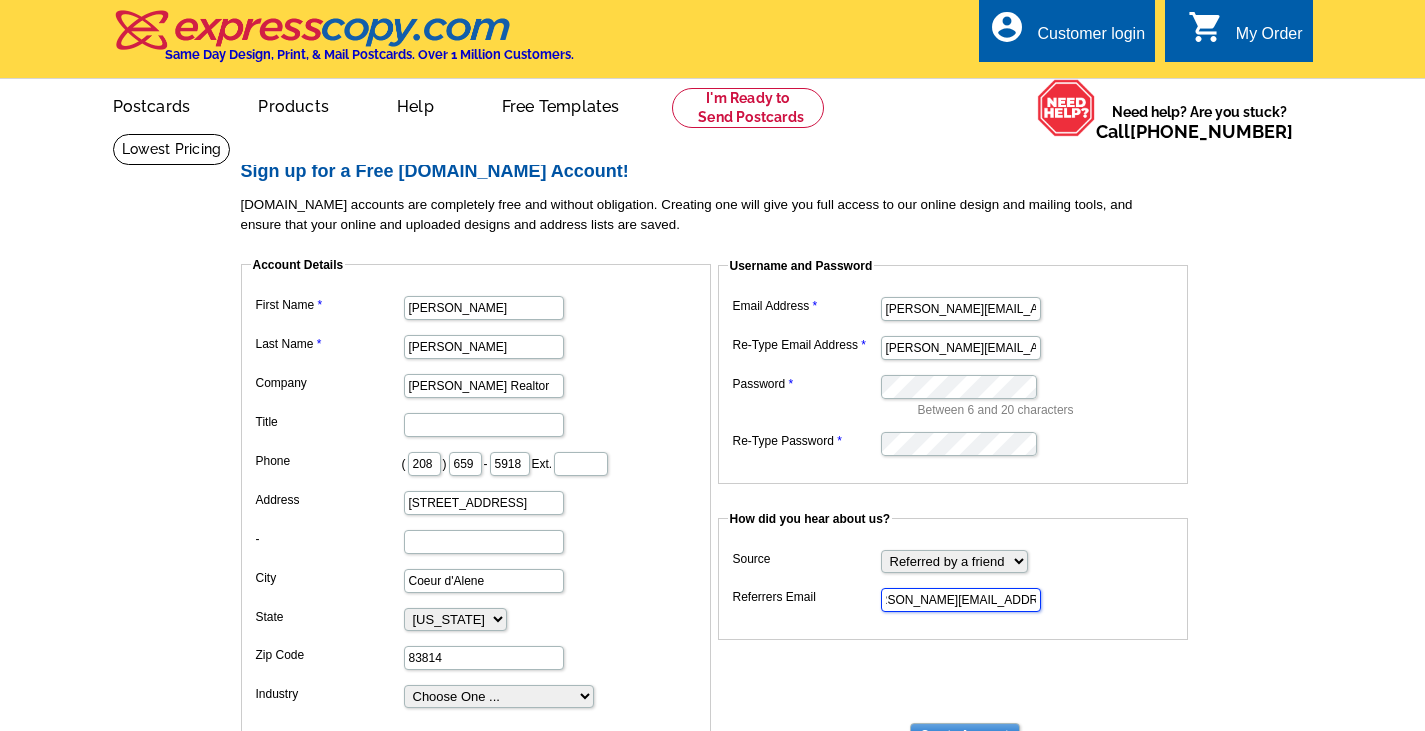 scroll, scrollTop: 0, scrollLeft: 36, axis: horizontal 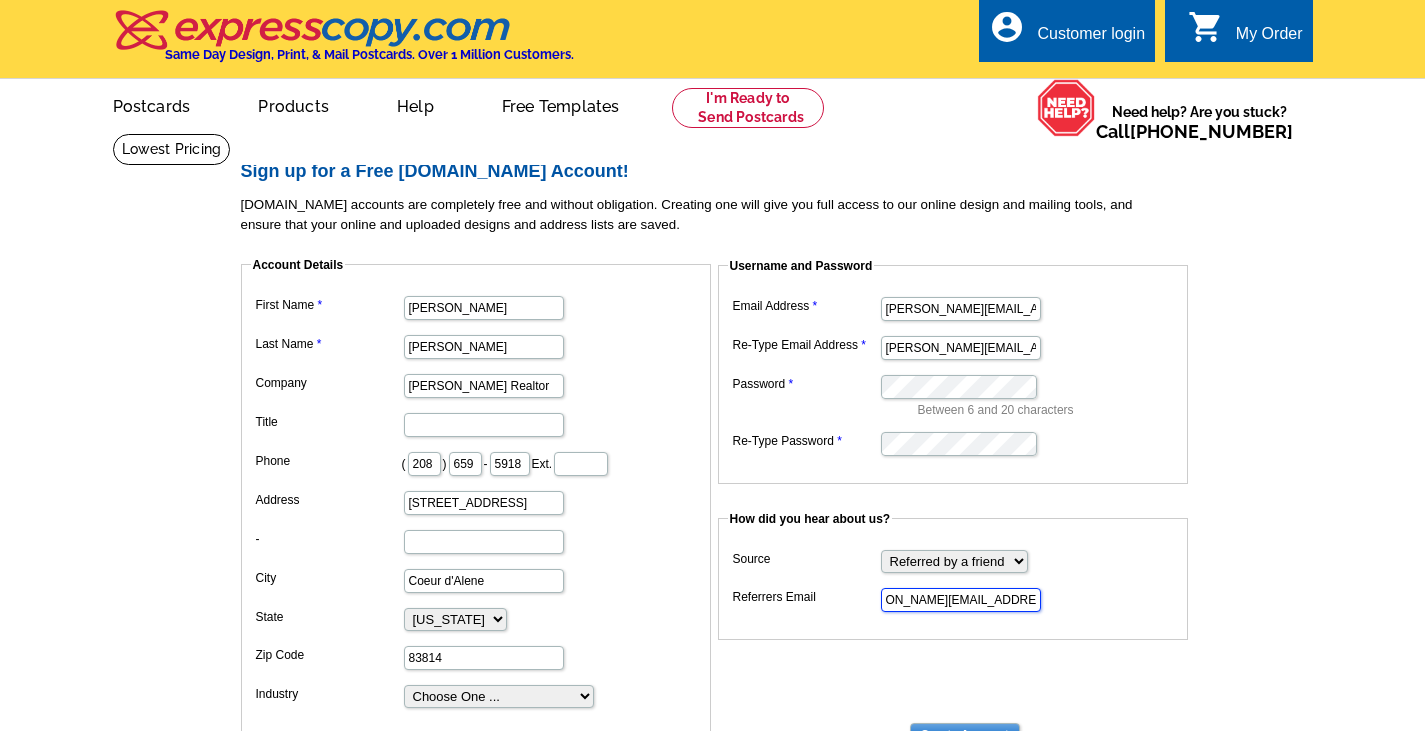 type on "cindy.knowles@21goldchoice.com" 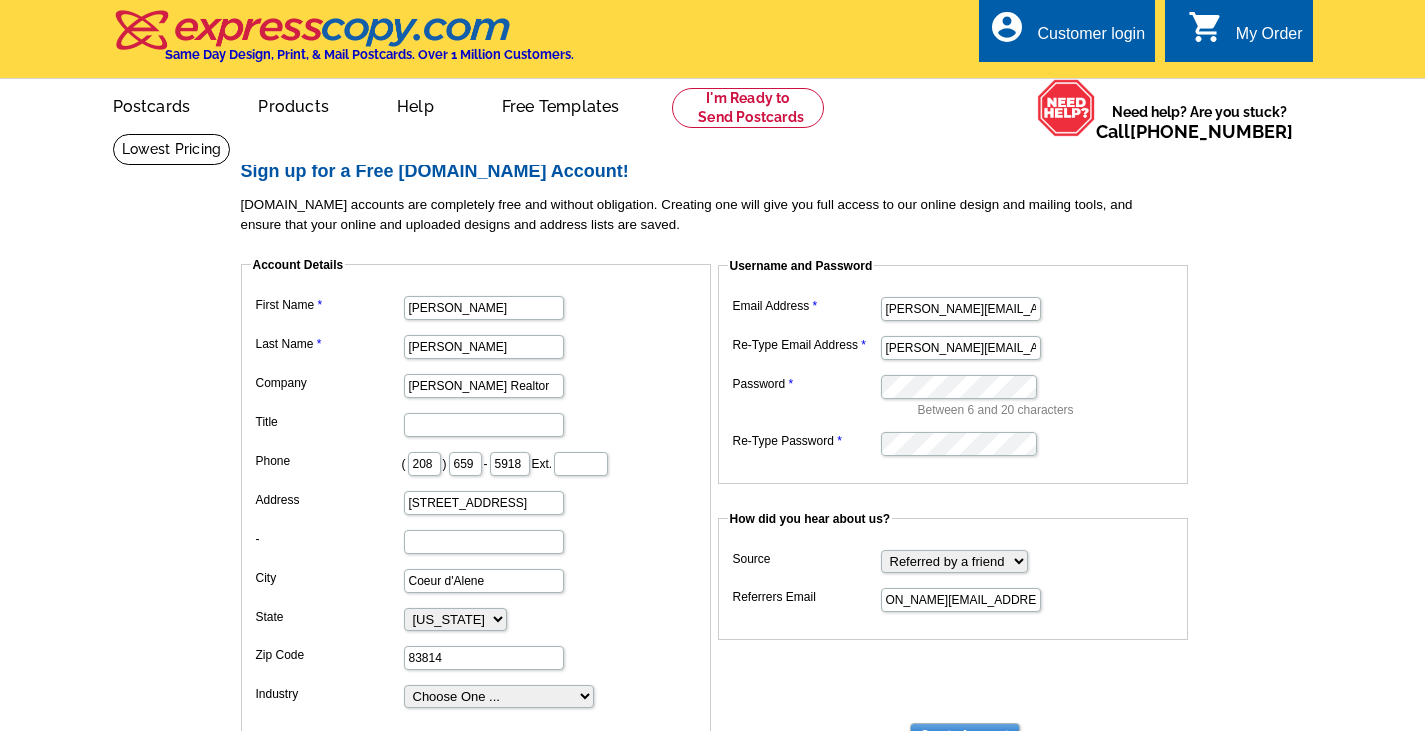 scroll, scrollTop: 0, scrollLeft: 0, axis: both 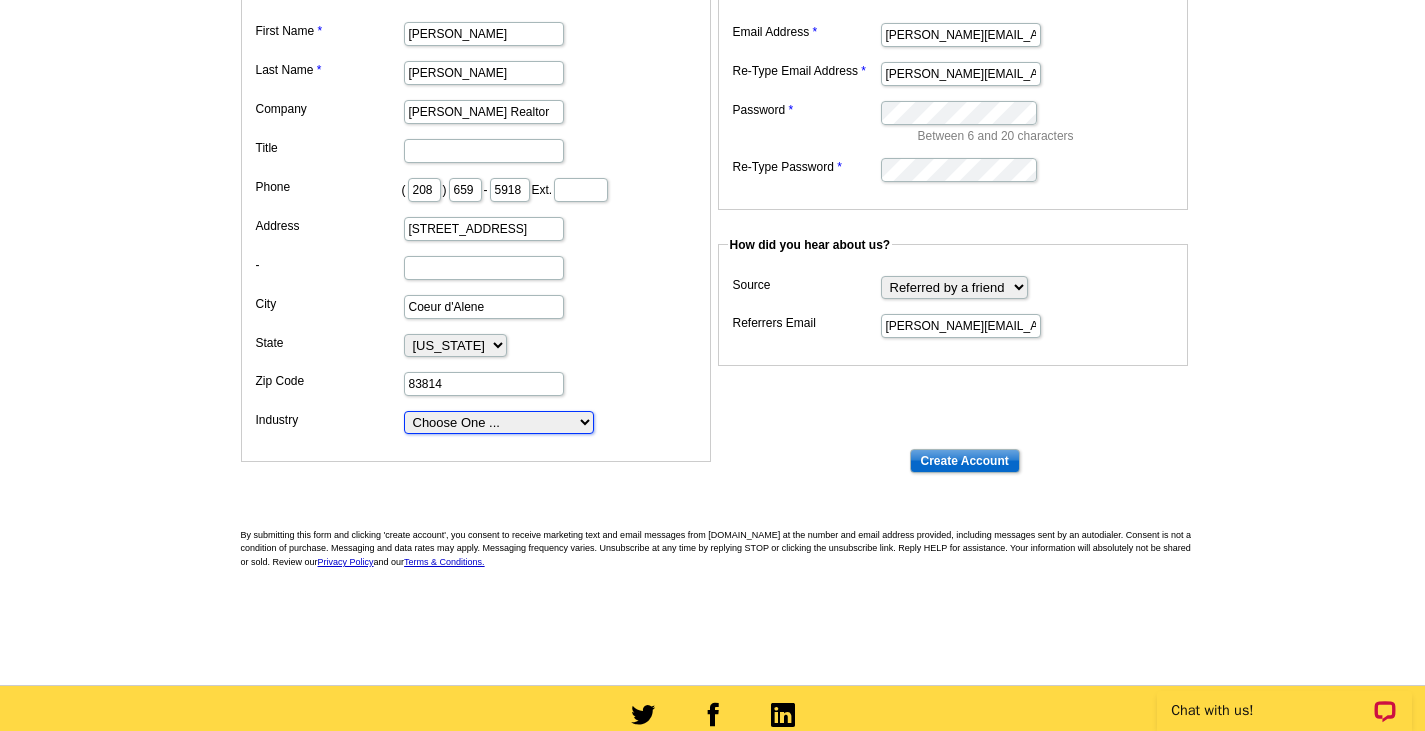 click on "Choose One ...
Residential Real Estate
Accounting
Agriculture
Architecture
Arts
Automotive
Business Services
Career Development/Training
Carpet Cleaning
Chiropractic
Commercial Real Estate
Communications
Computers/Electronics
Construction
Consulting
Daycare/Preschool
Dental
Education
Engineering
Entertainment
Environmental
Event Management
Financial
Fitness/gym
Government
Graphics/Design
Health & Beauty
Healthcare
Home Business
Home Inspection-Appraisal
Home Services
Home Services-Cleaning
Home Services-Exteriors
Home Services-HVAC
Home Services-Interior
Home Services-Interior Design
Home Services-Interiors
Home Services-Painting
Home Services-Plumbing
Human Resources
Insurance
Landscape/Yard
Legal Services
Manufacturing
Medical" at bounding box center (499, 422) 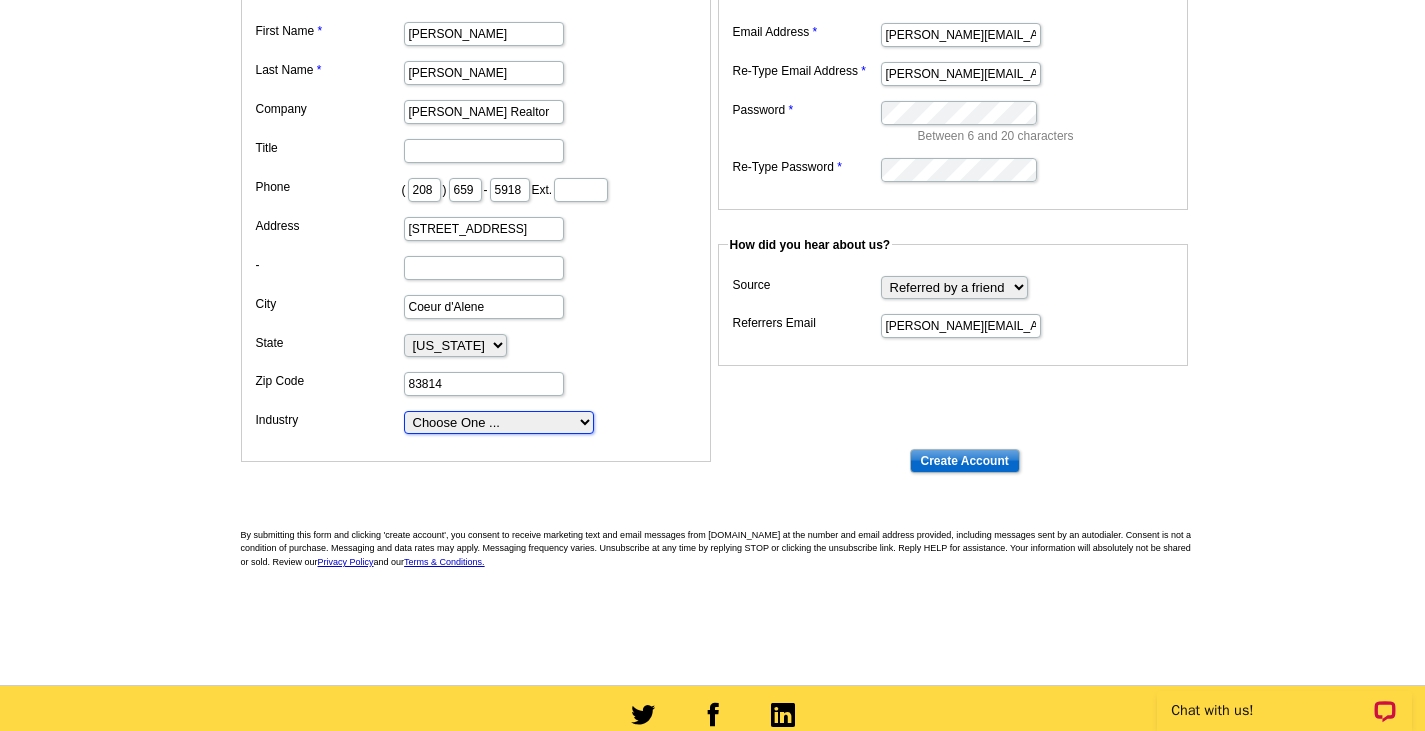 select on "3" 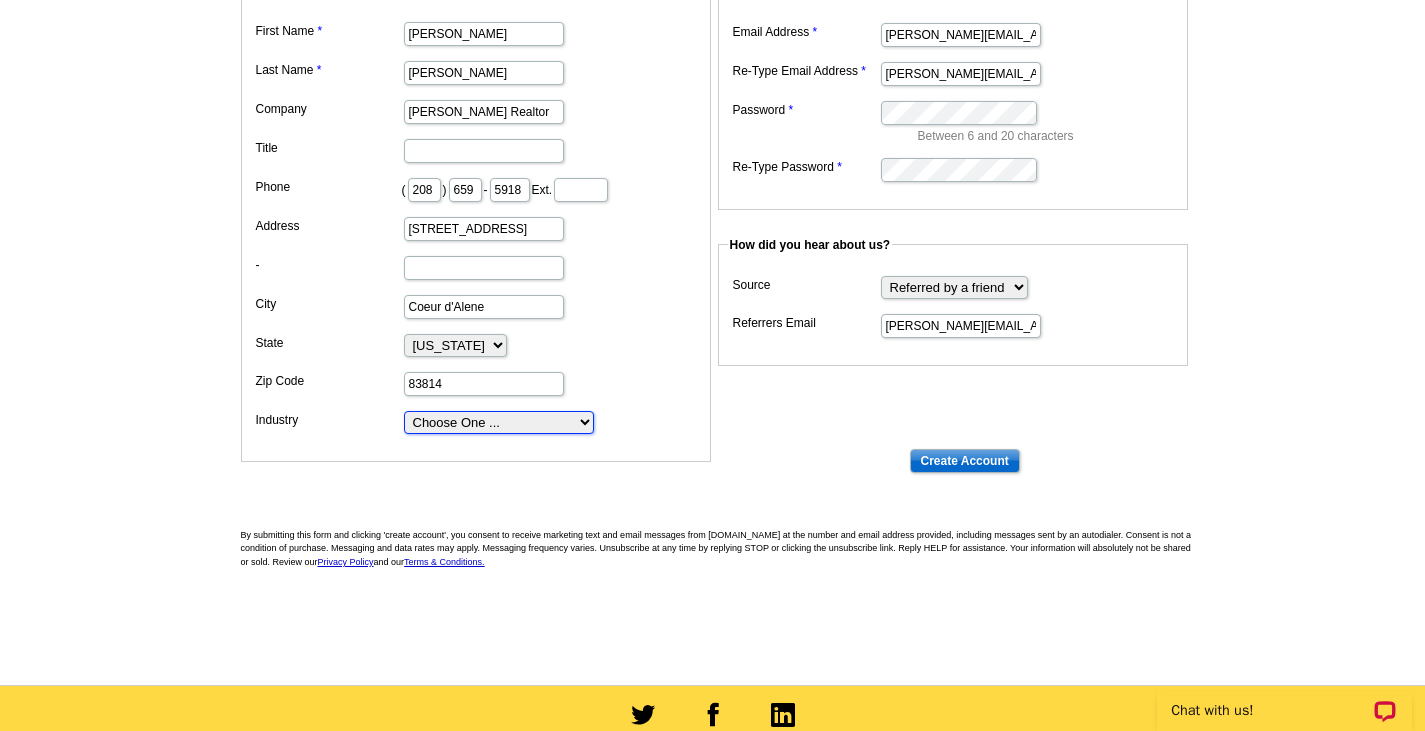 click on "Choose One ...
Residential Real Estate
Accounting
Agriculture
Architecture
Arts
Automotive
Business Services
Career Development/Training
Carpet Cleaning
Chiropractic
Commercial Real Estate
Communications
Computers/Electronics
Construction
Consulting
Daycare/Preschool
Dental
Education
Engineering
Entertainment
Environmental
Event Management
Financial
Fitness/gym
Government
Graphics/Design
Health & Beauty
Healthcare
Home Business
Home Inspection-Appraisal
Home Services
Home Services-Cleaning
Home Services-Exteriors
Home Services-HVAC
Home Services-Interior
Home Services-Interior Design
Home Services-Interiors
Home Services-Painting
Home Services-Plumbing
Human Resources
Insurance
Landscape/Yard
Legal Services
Manufacturing
Medical" at bounding box center [499, 422] 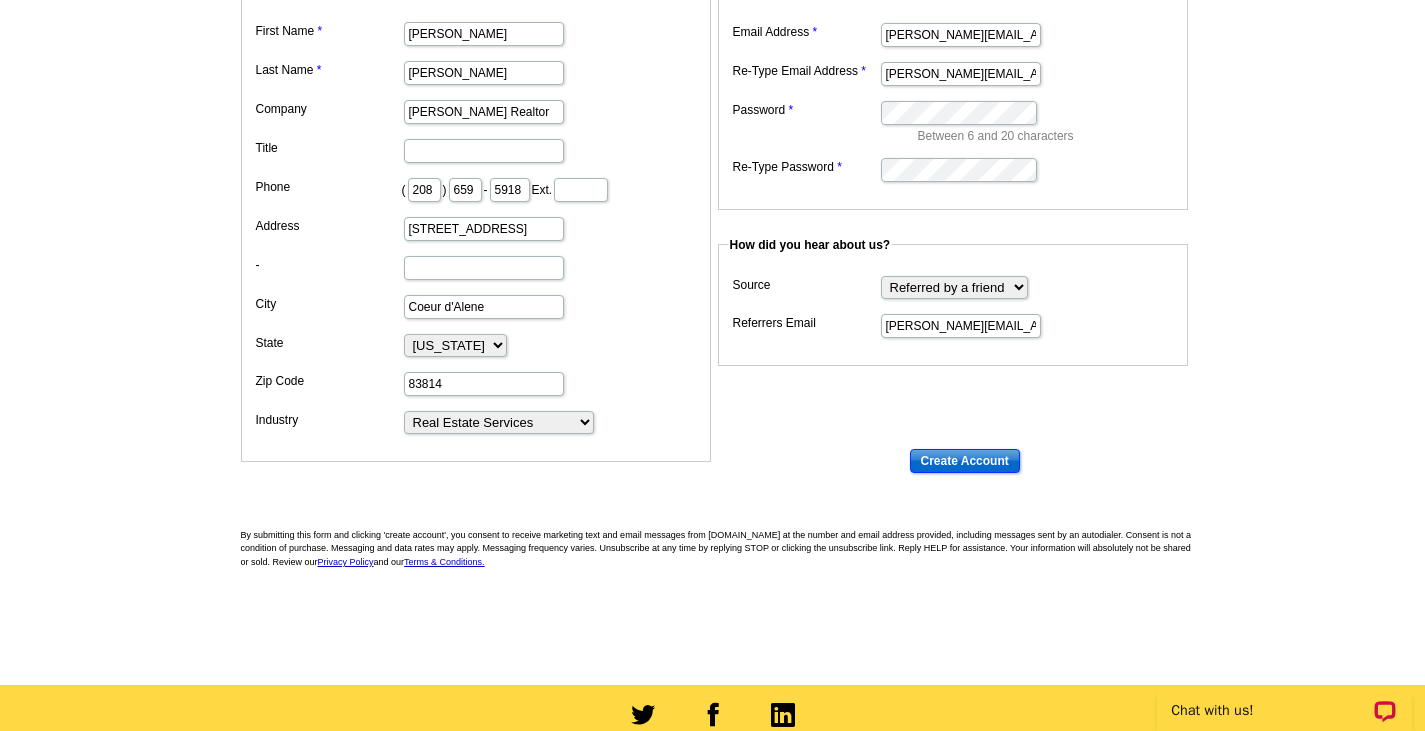 click on "Create Account" at bounding box center [965, 461] 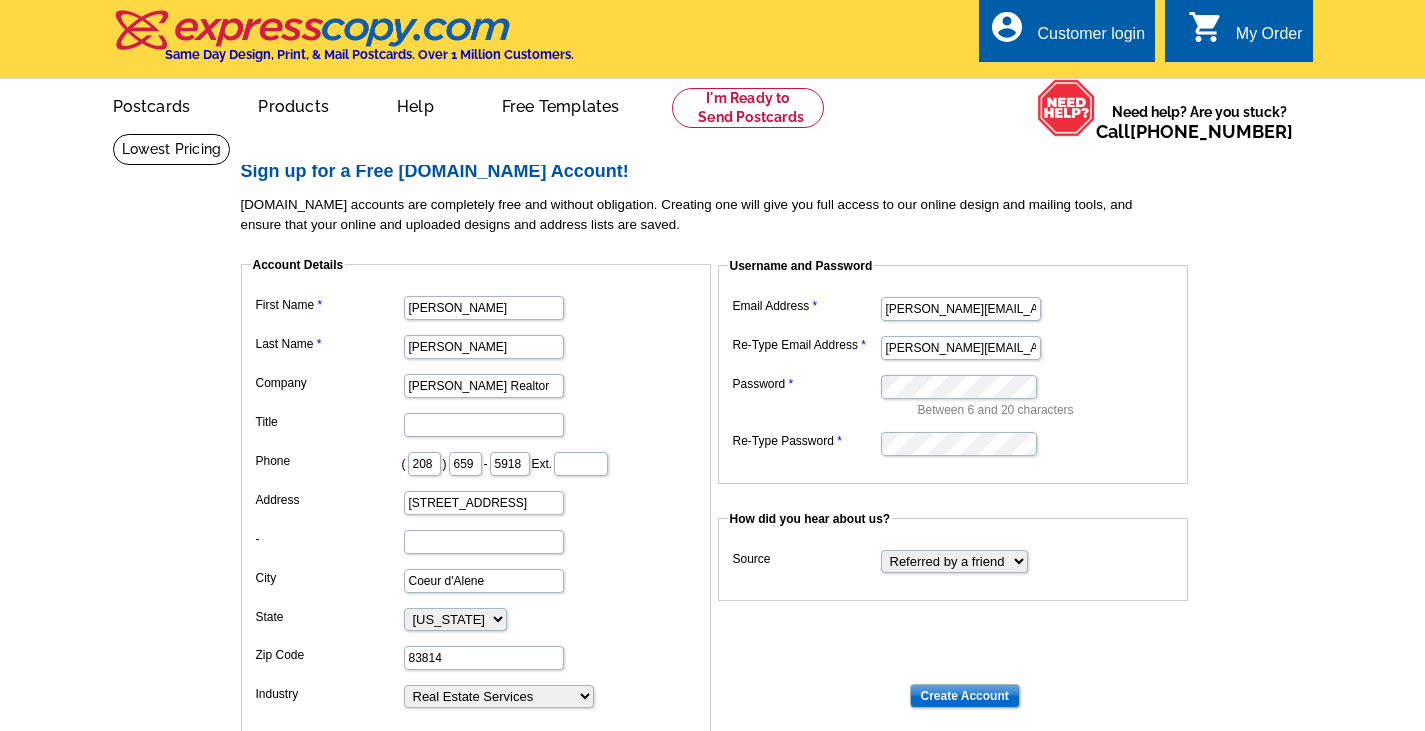 scroll, scrollTop: 0, scrollLeft: 0, axis: both 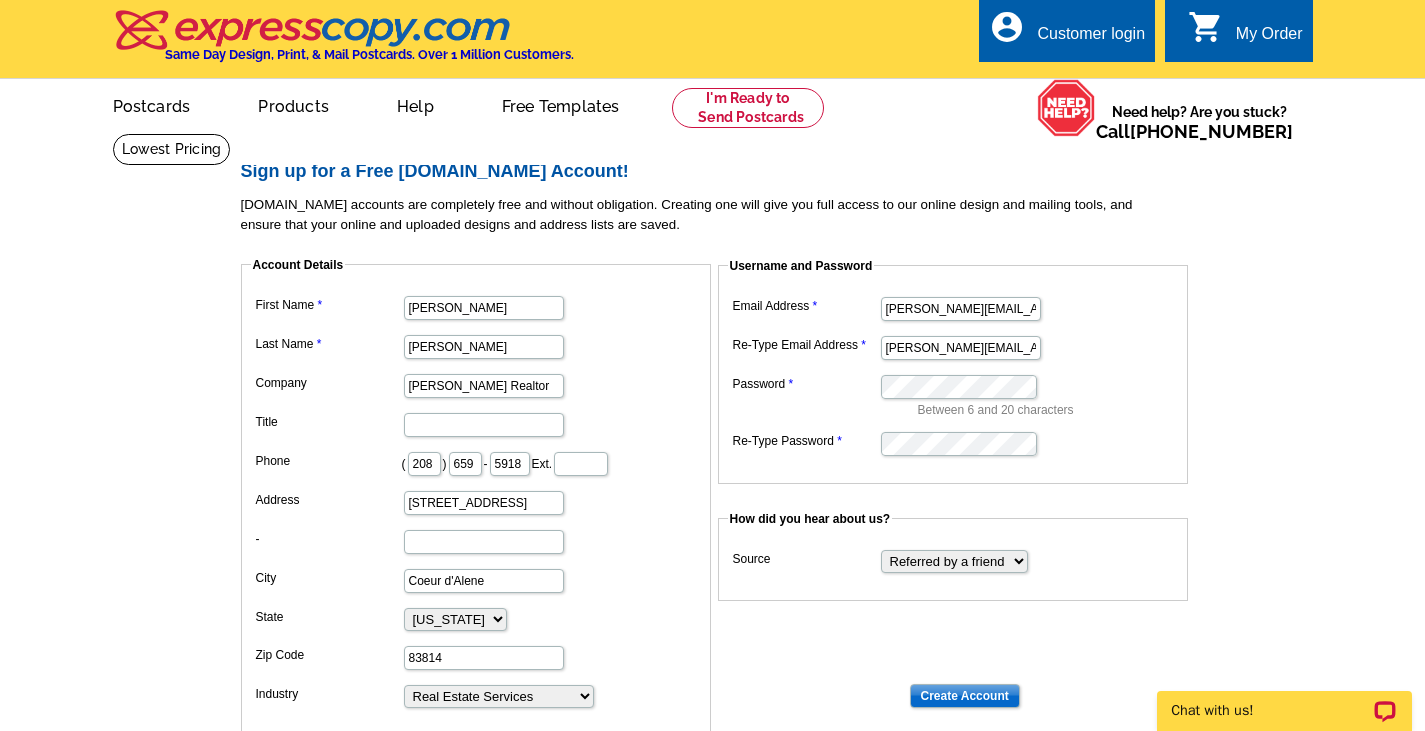 click on "account_circle
Customer login" at bounding box center [1067, 30] 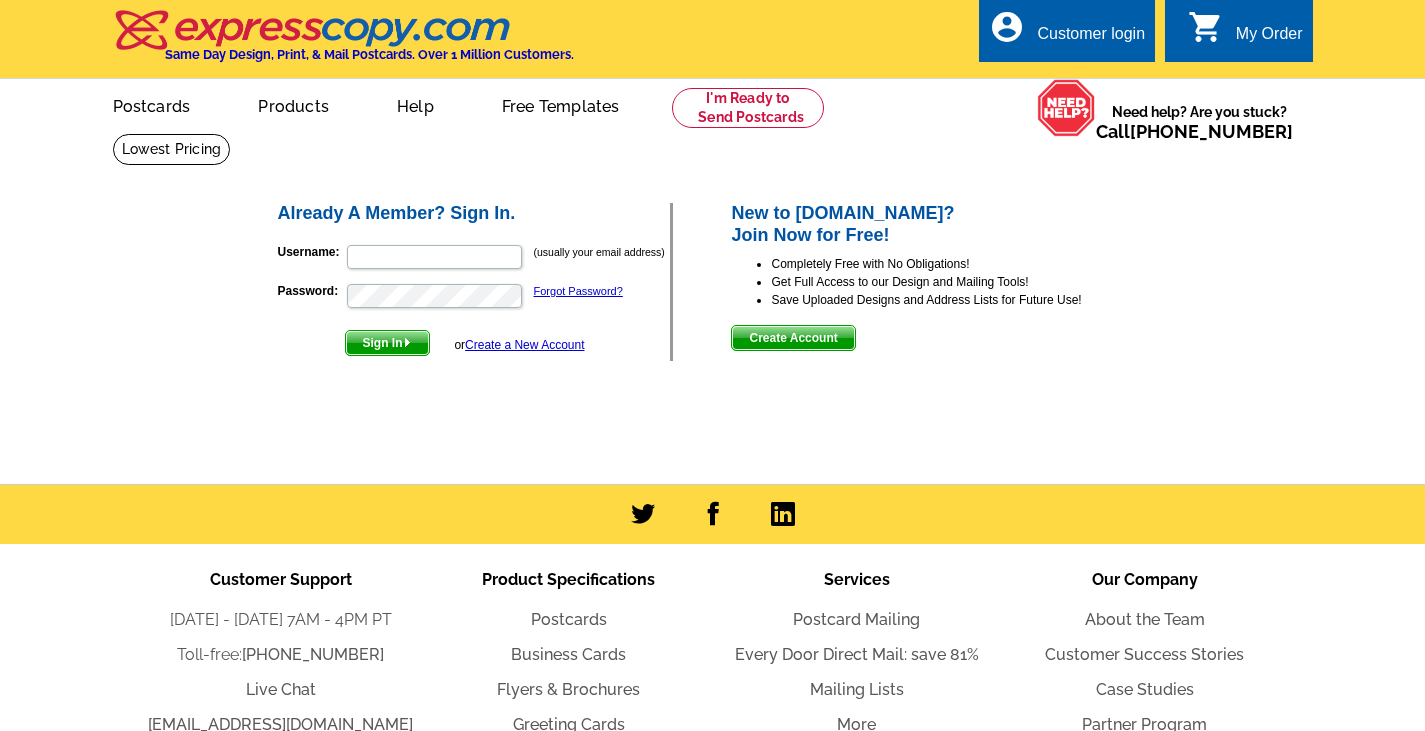 scroll, scrollTop: 0, scrollLeft: 0, axis: both 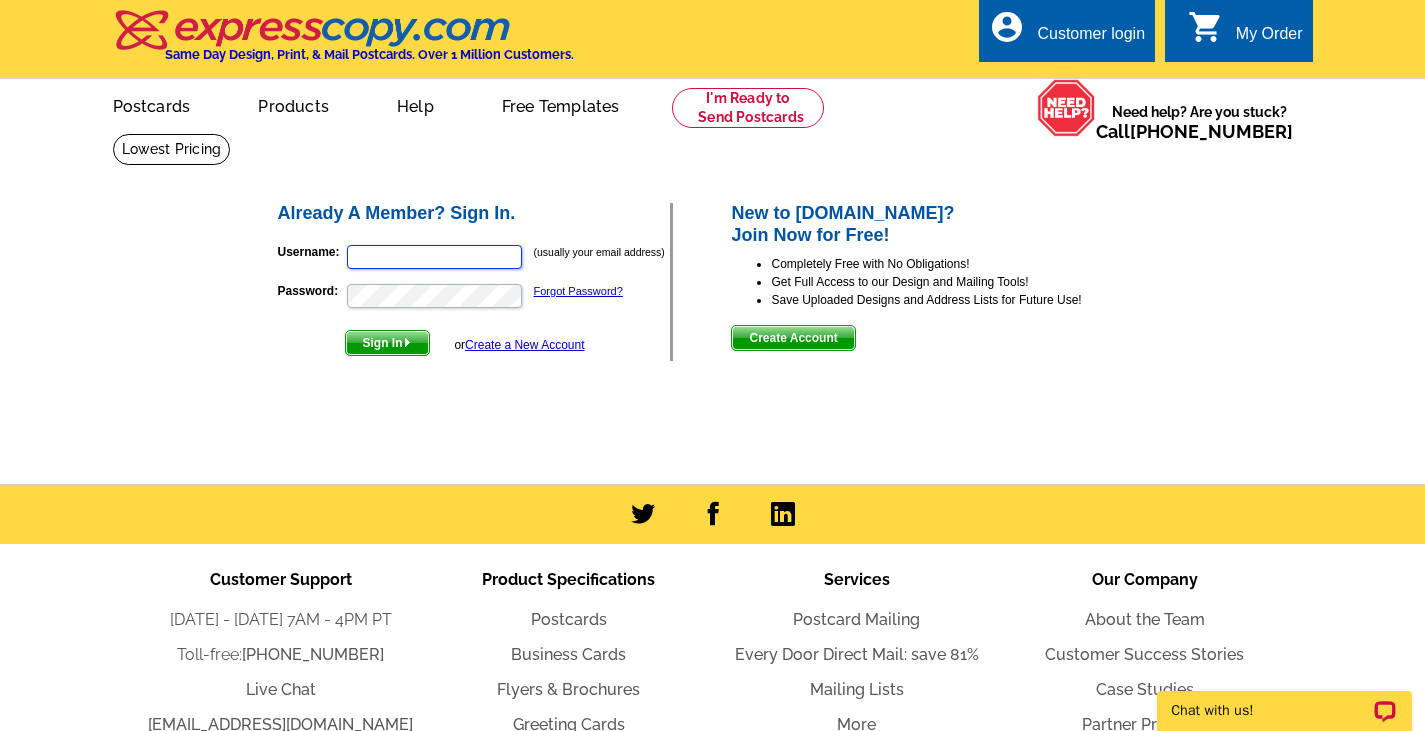 type on "[PERSON_NAME][EMAIL_ADDRESS][DOMAIN_NAME]" 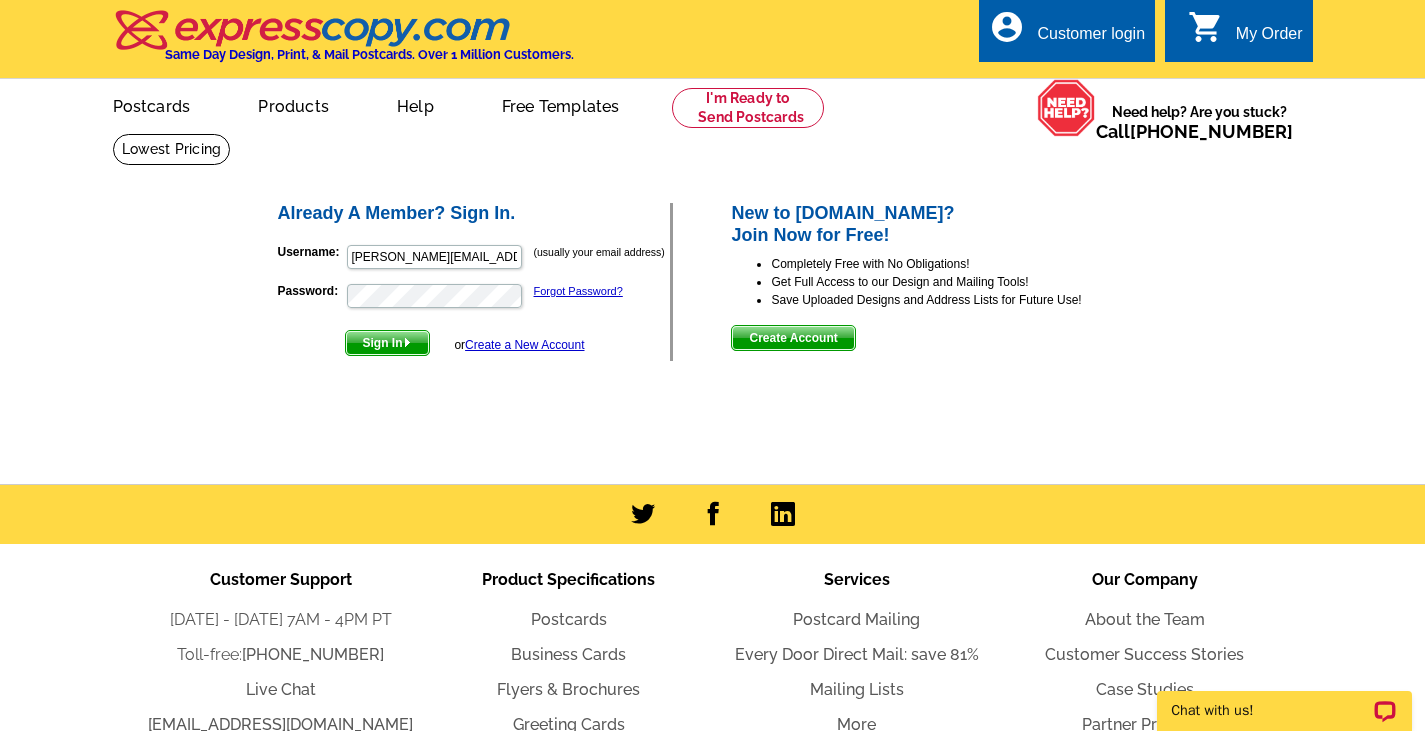 click on "Sign In" at bounding box center (387, 343) 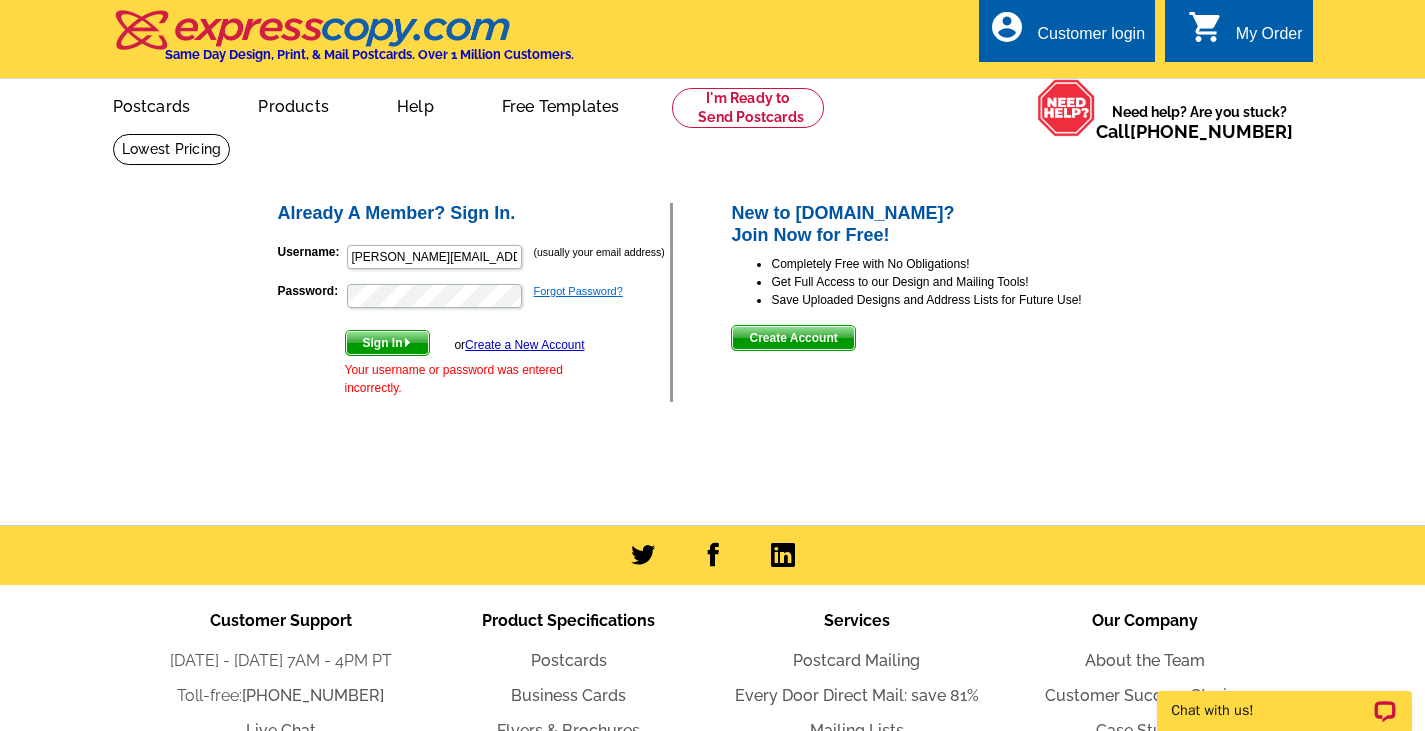click on "Forgot
Password?" at bounding box center [578, 291] 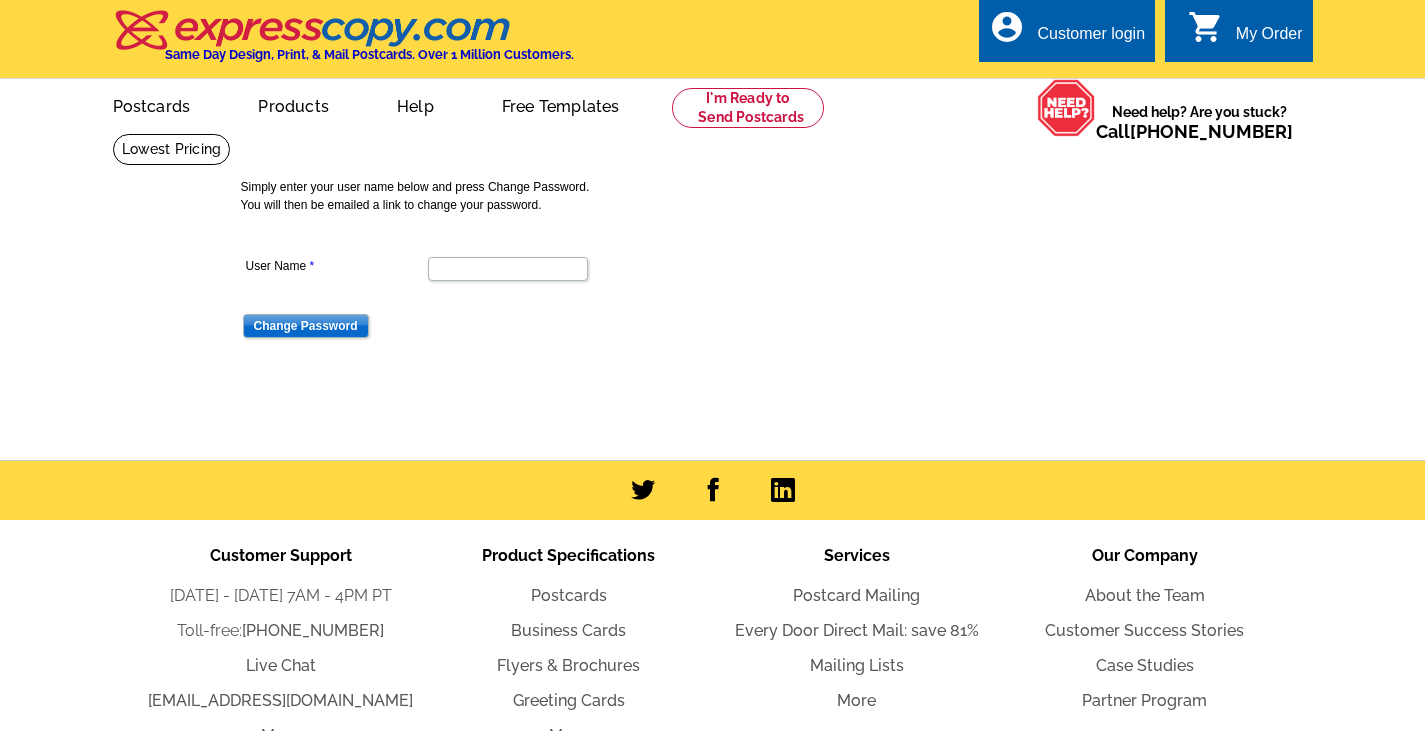 scroll, scrollTop: 0, scrollLeft: 0, axis: both 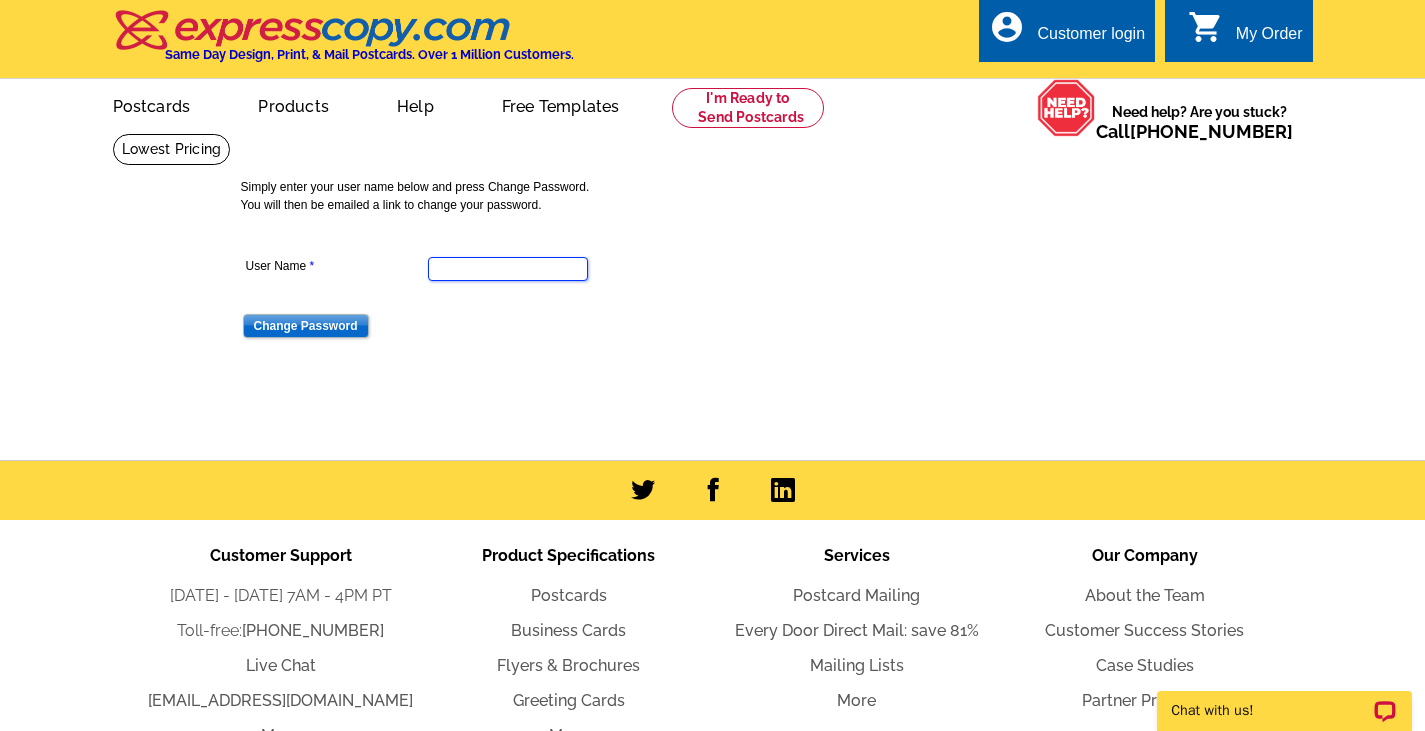 click on "User Name" at bounding box center (508, 269) 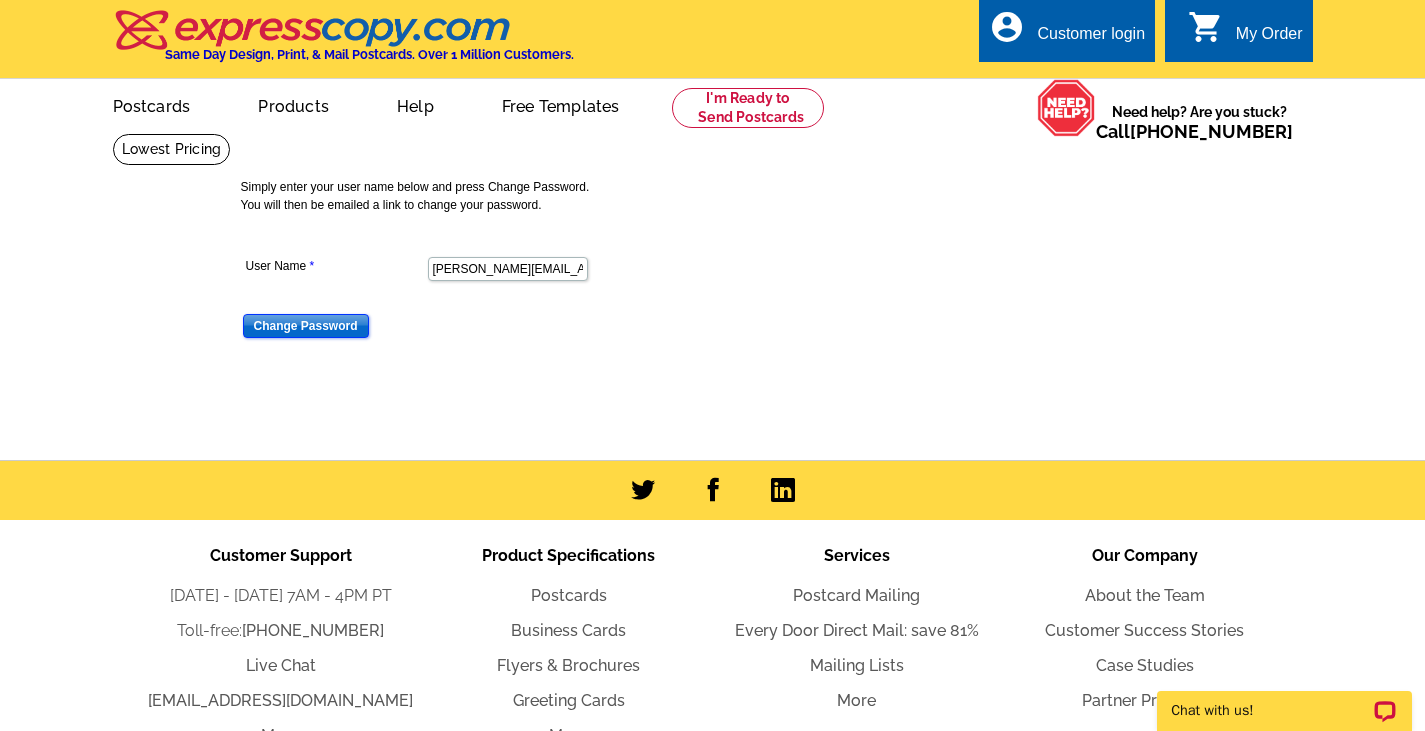 click on "Change Password" at bounding box center (306, 326) 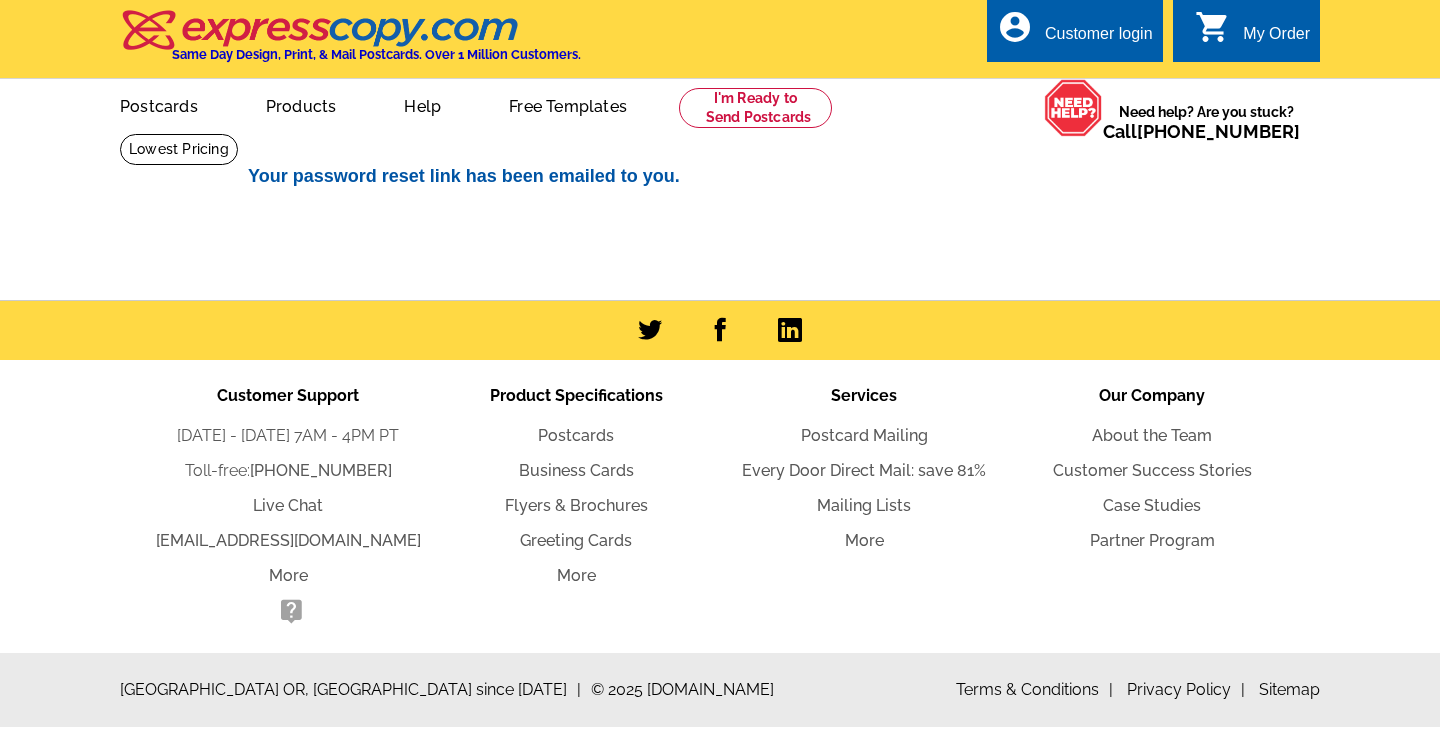 scroll, scrollTop: 0, scrollLeft: 0, axis: both 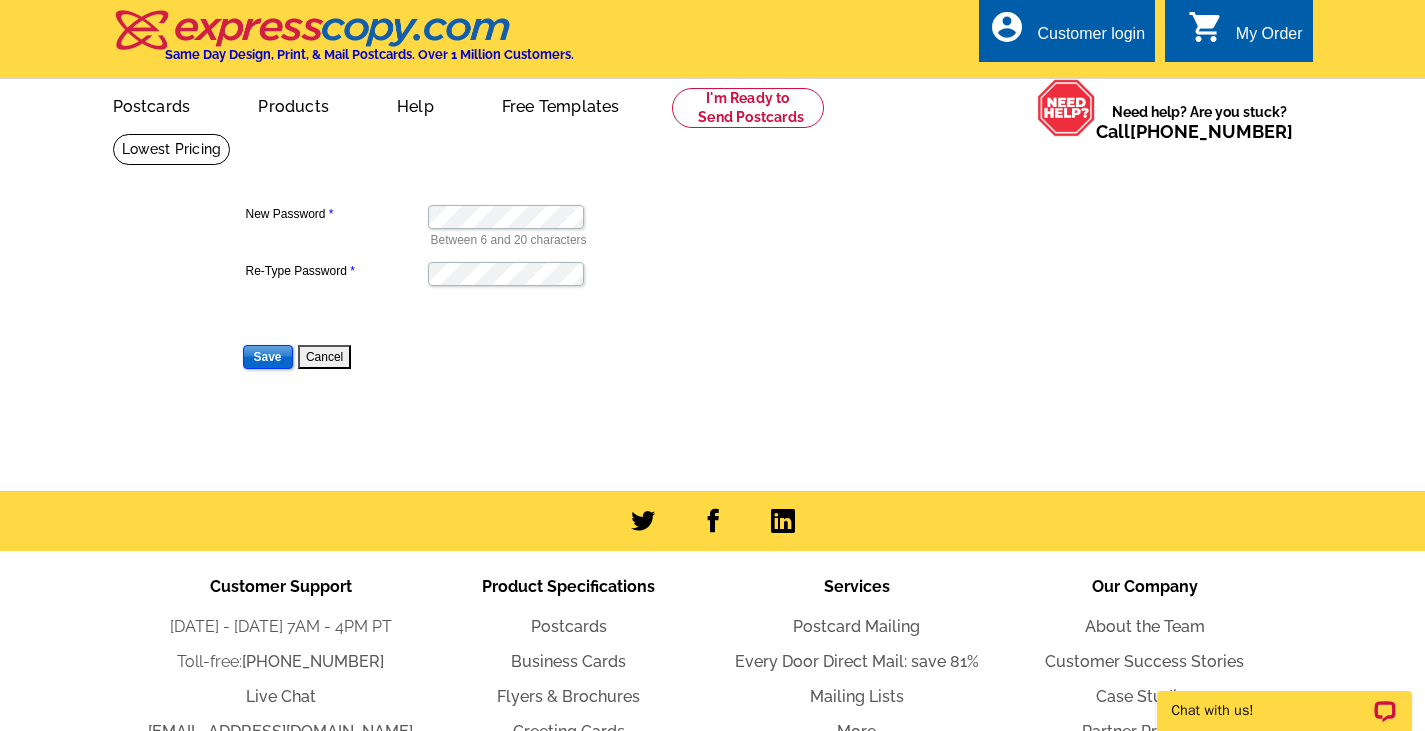 click on "Save" at bounding box center [268, 357] 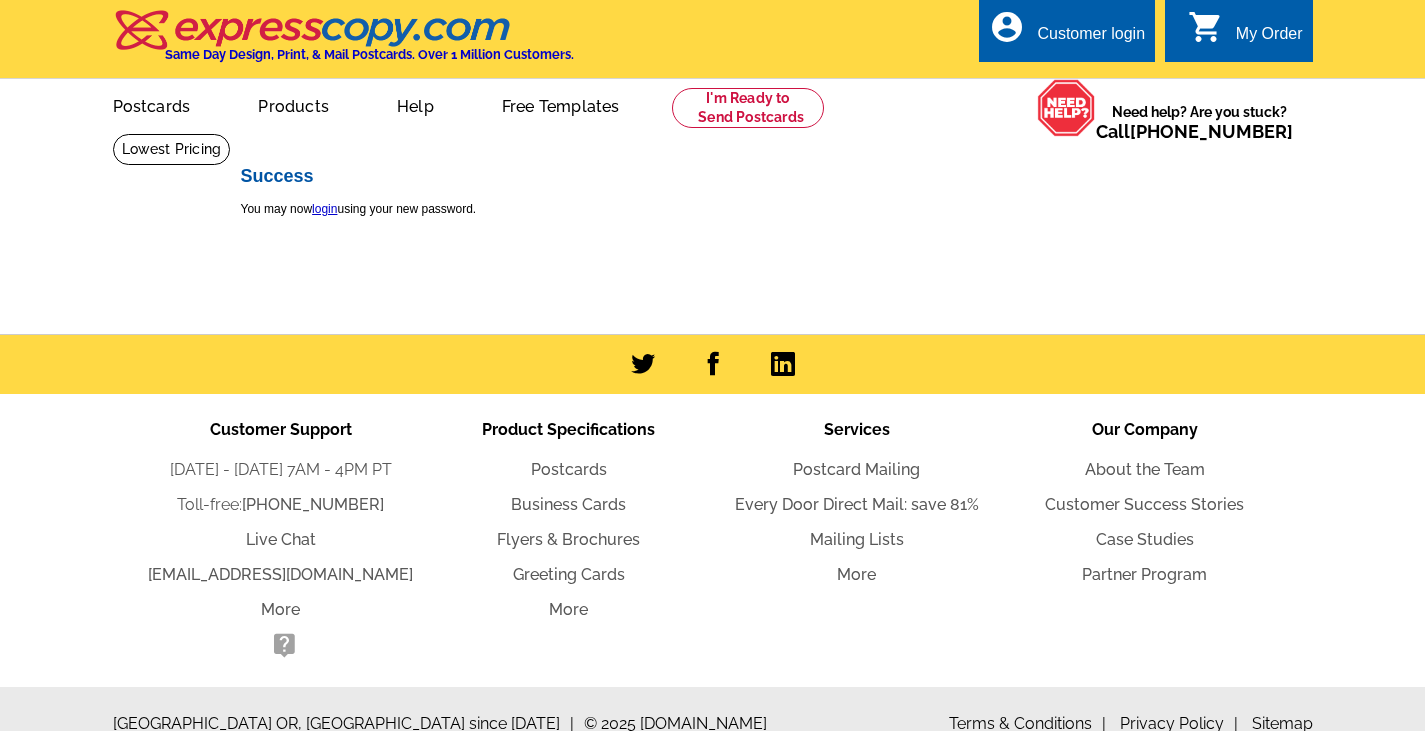 scroll, scrollTop: 0, scrollLeft: 0, axis: both 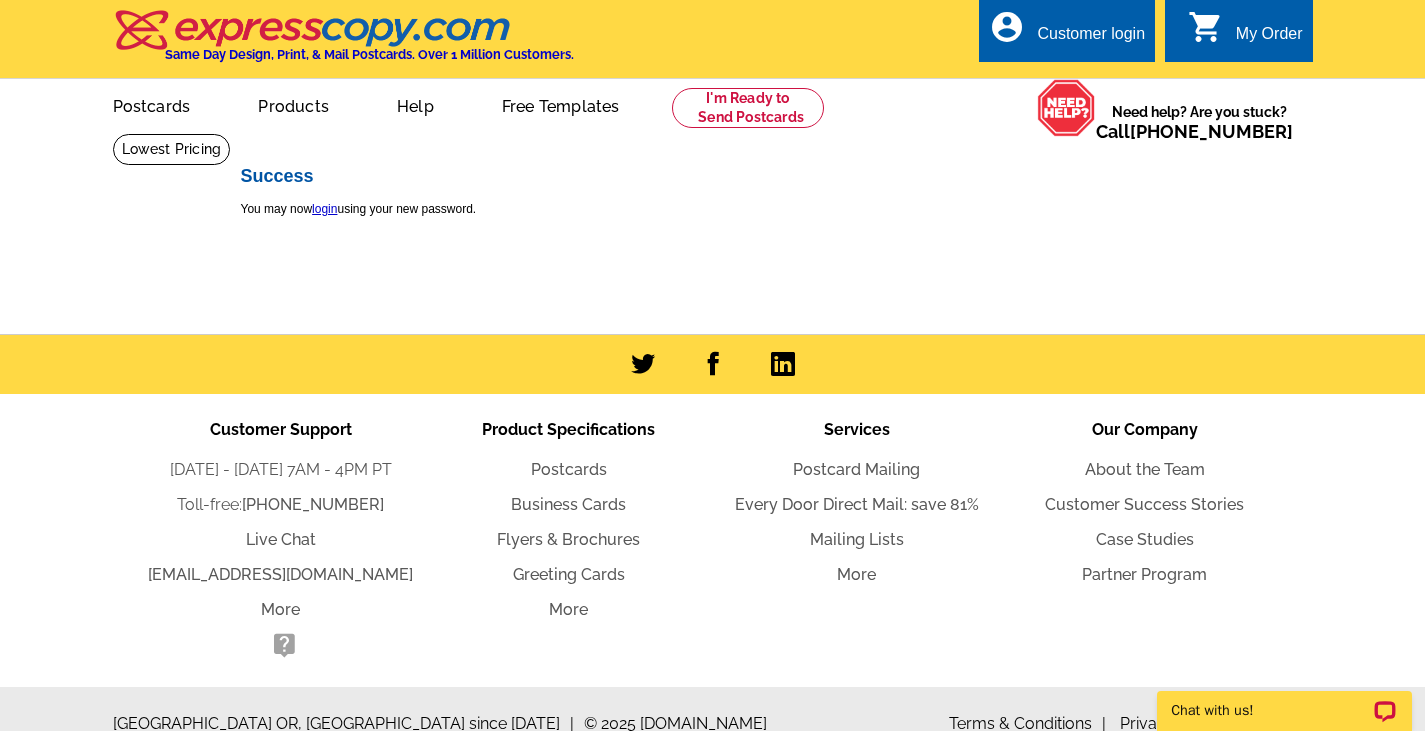click on "Customer login" at bounding box center [1091, 39] 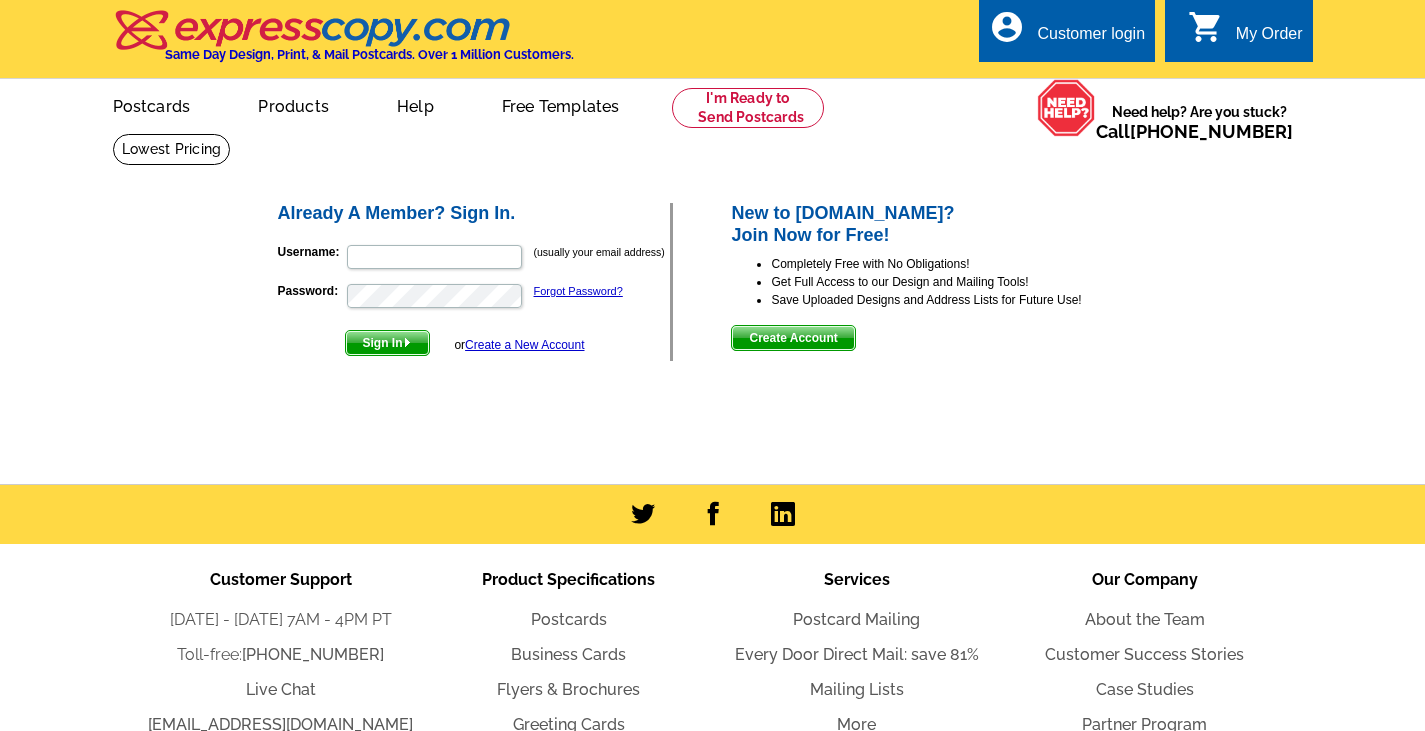 scroll, scrollTop: 0, scrollLeft: 0, axis: both 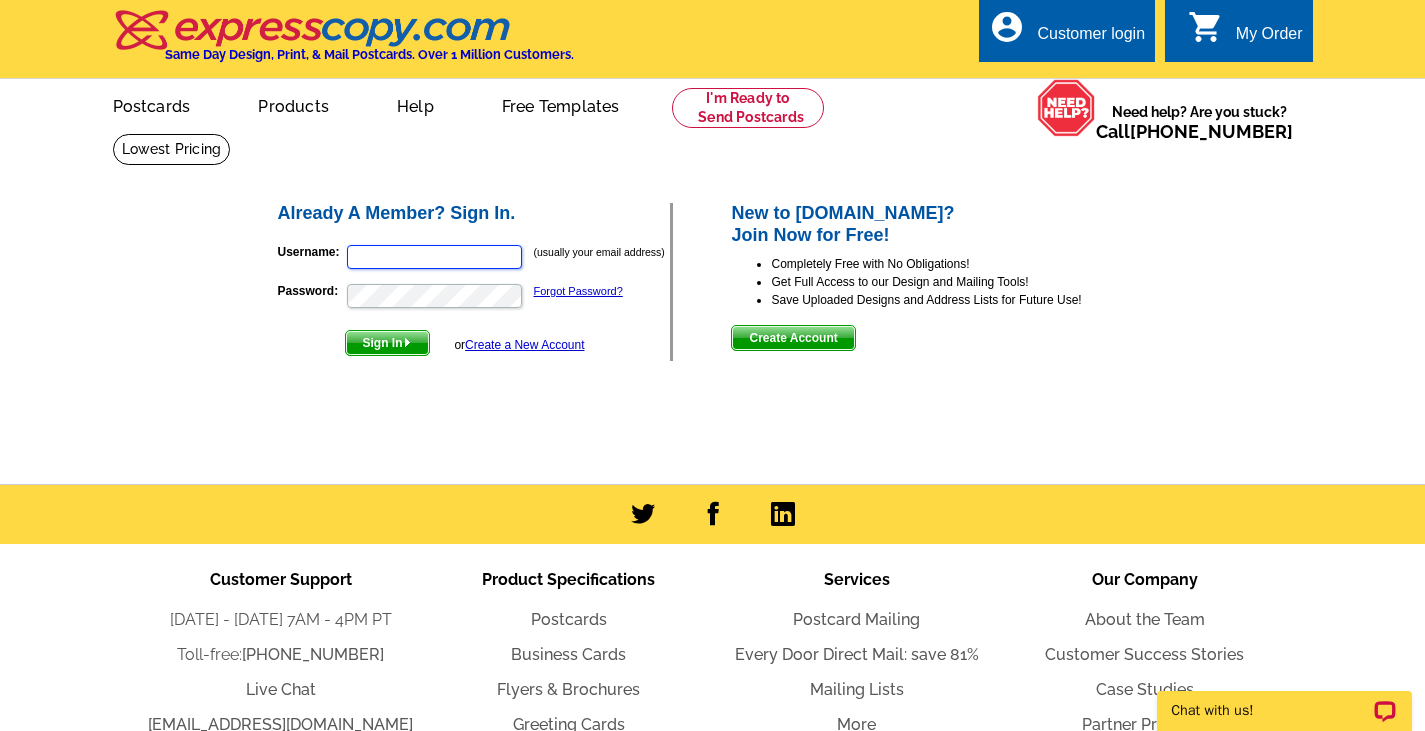 type on "angie@21goldchoice.com" 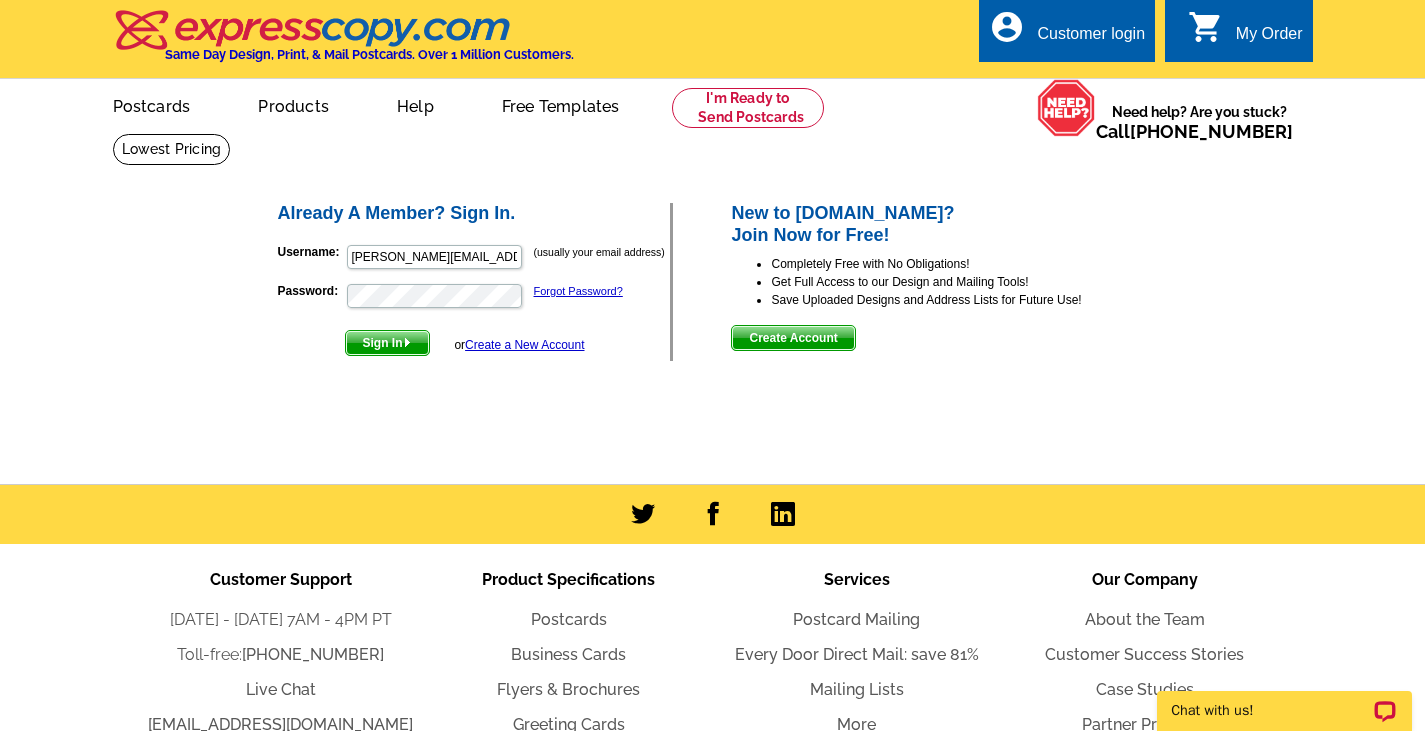click on "Sign In" at bounding box center (387, 343) 